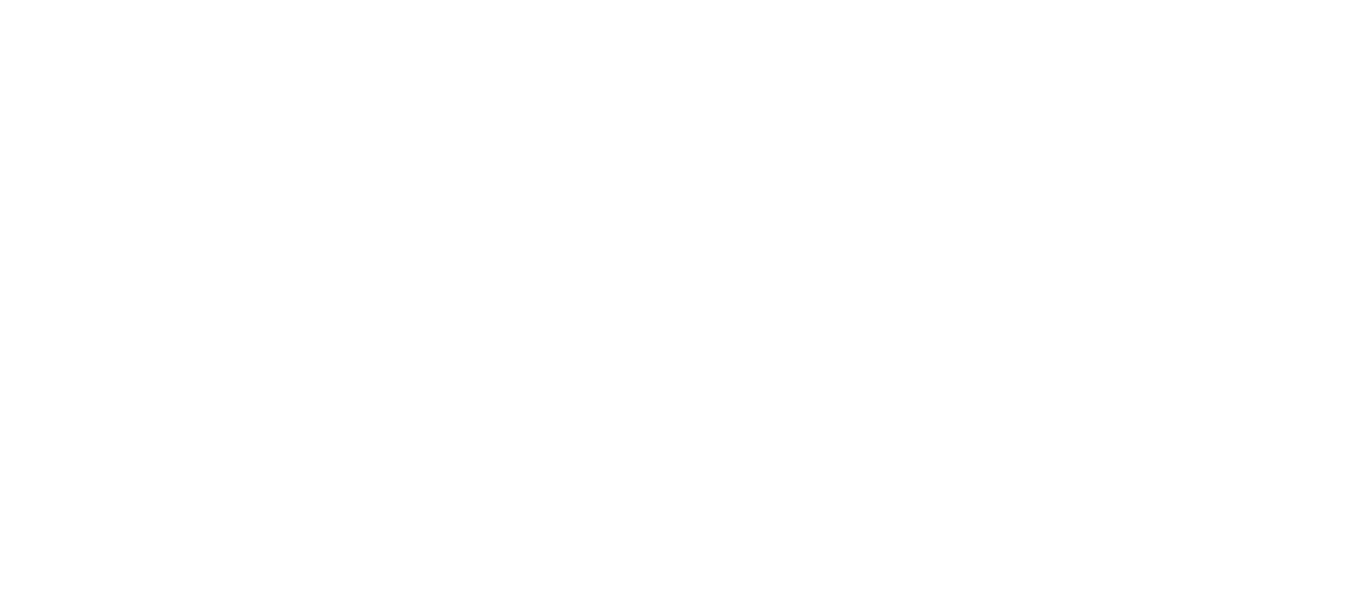 scroll, scrollTop: 0, scrollLeft: 0, axis: both 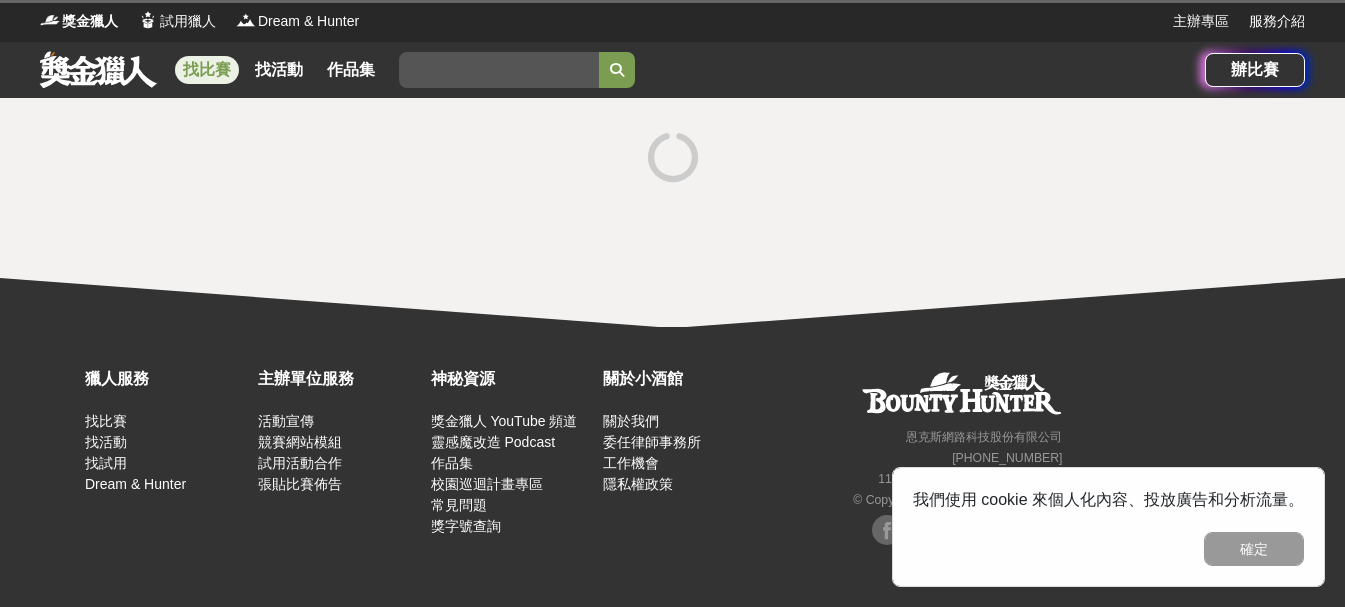 click at bounding box center [98, 69] 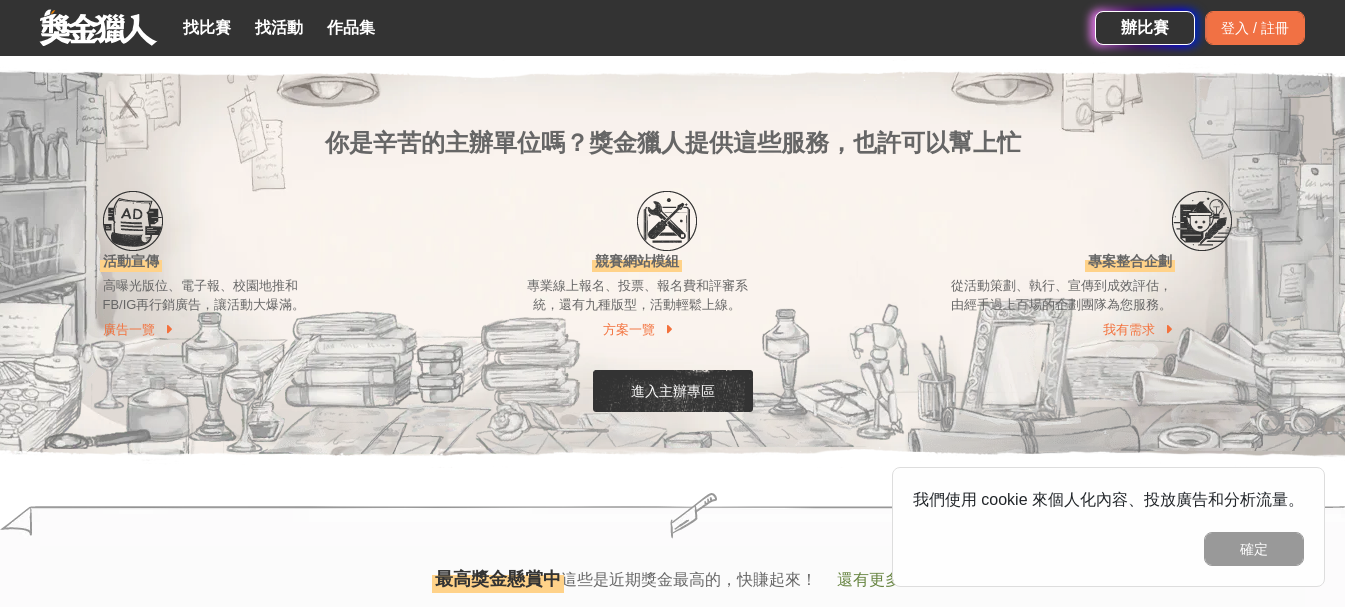 scroll, scrollTop: 2100, scrollLeft: 0, axis: vertical 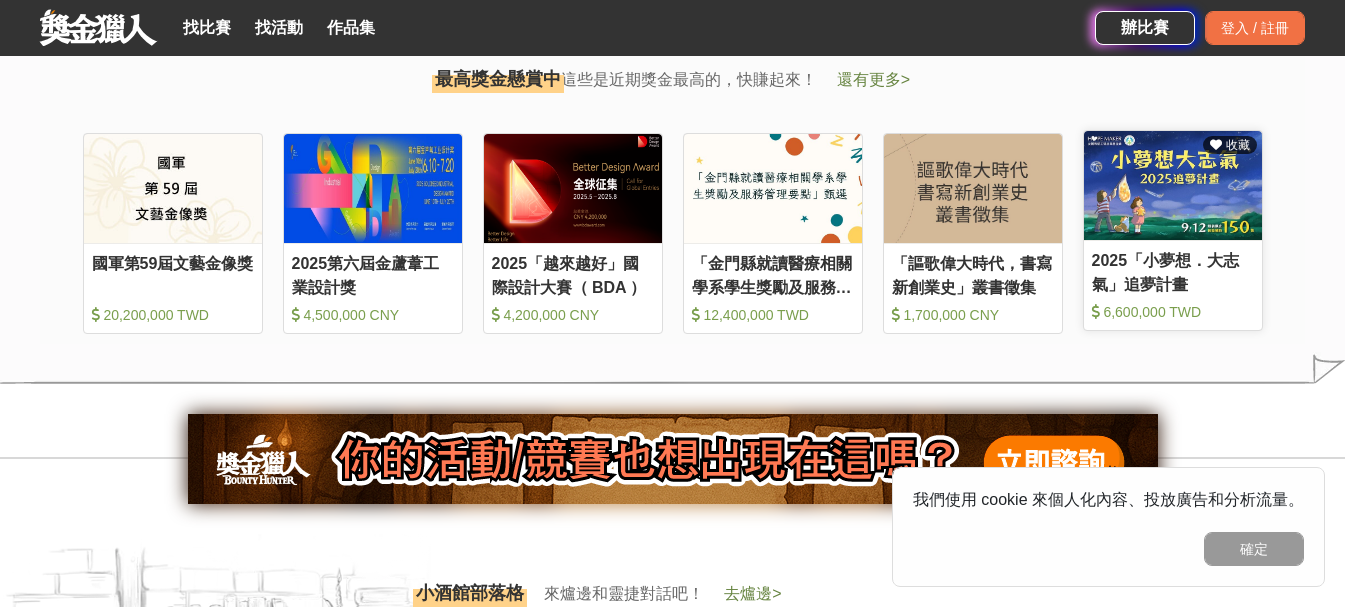 click at bounding box center (1173, 186) 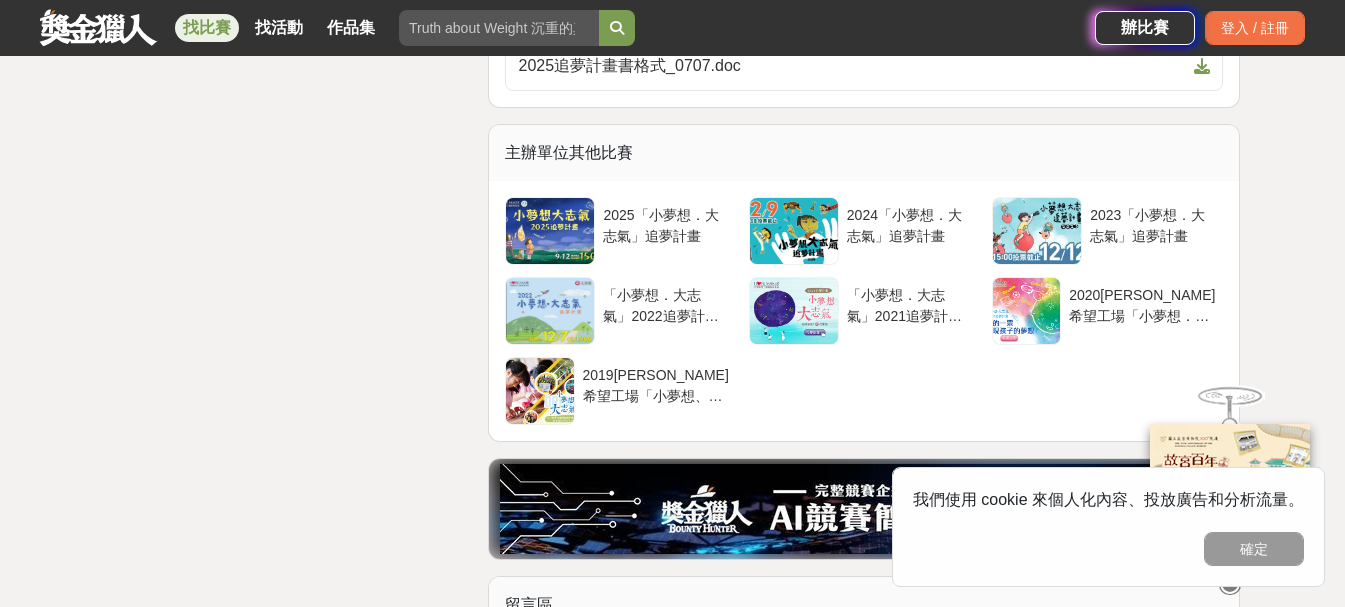 scroll, scrollTop: 6400, scrollLeft: 0, axis: vertical 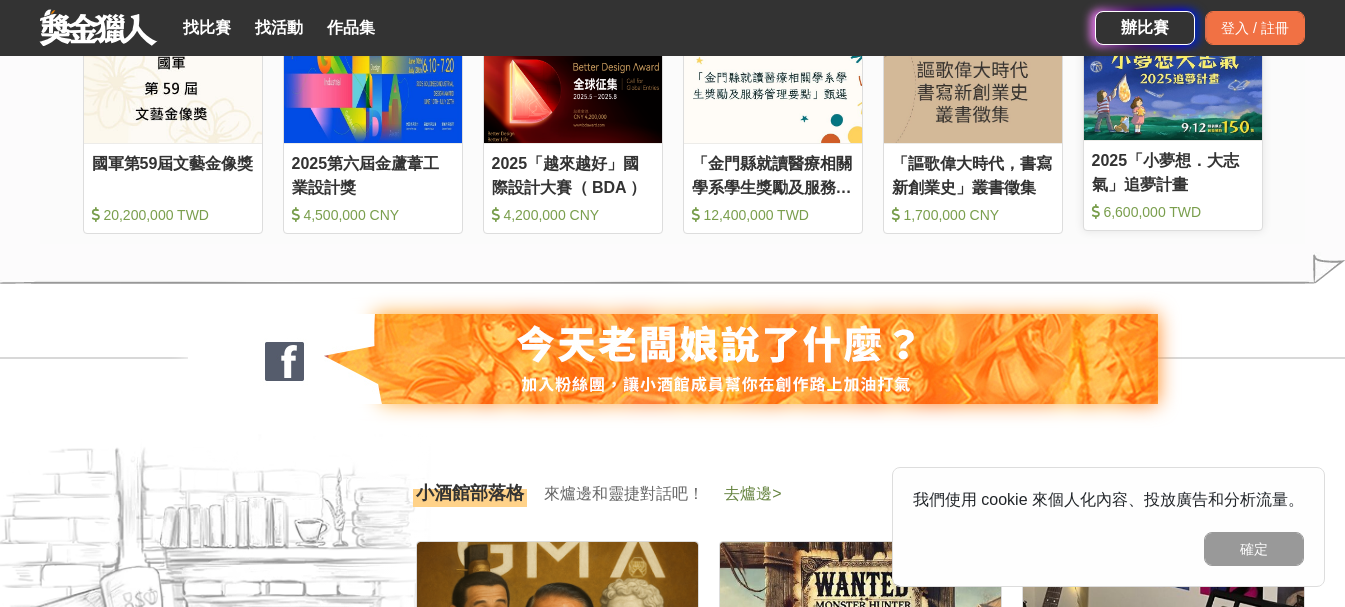 click on "2025「小夢想．大志氣」追夢計畫" at bounding box center [1173, 171] 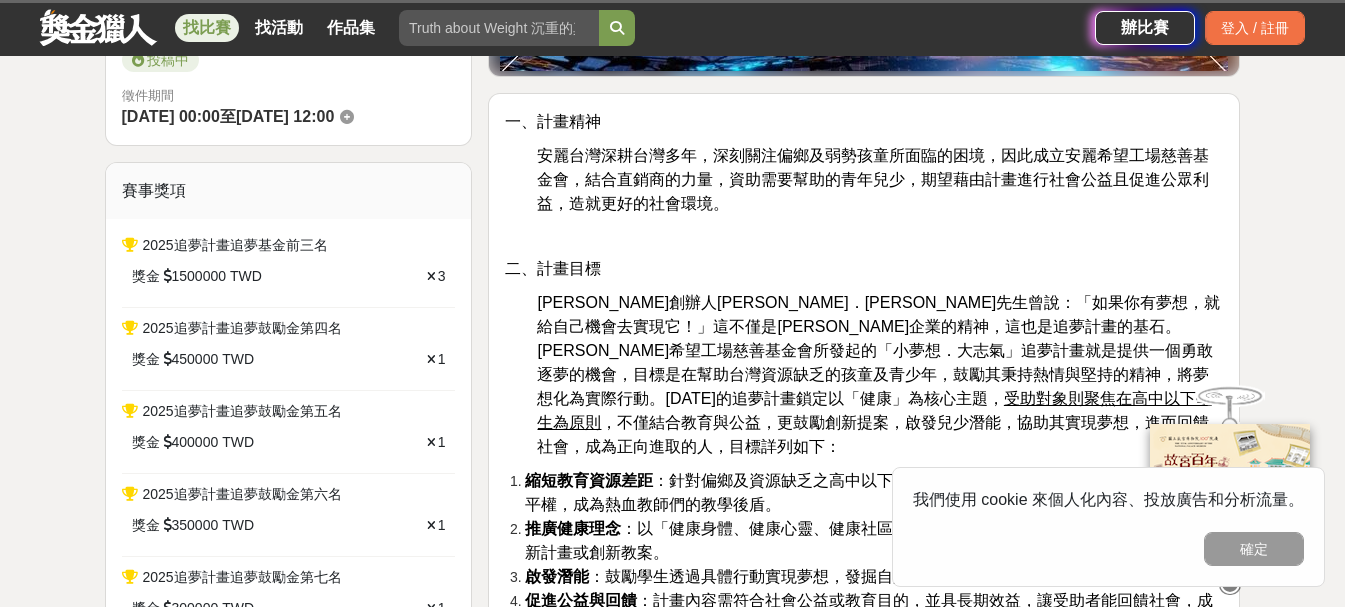 scroll, scrollTop: 1015, scrollLeft: 0, axis: vertical 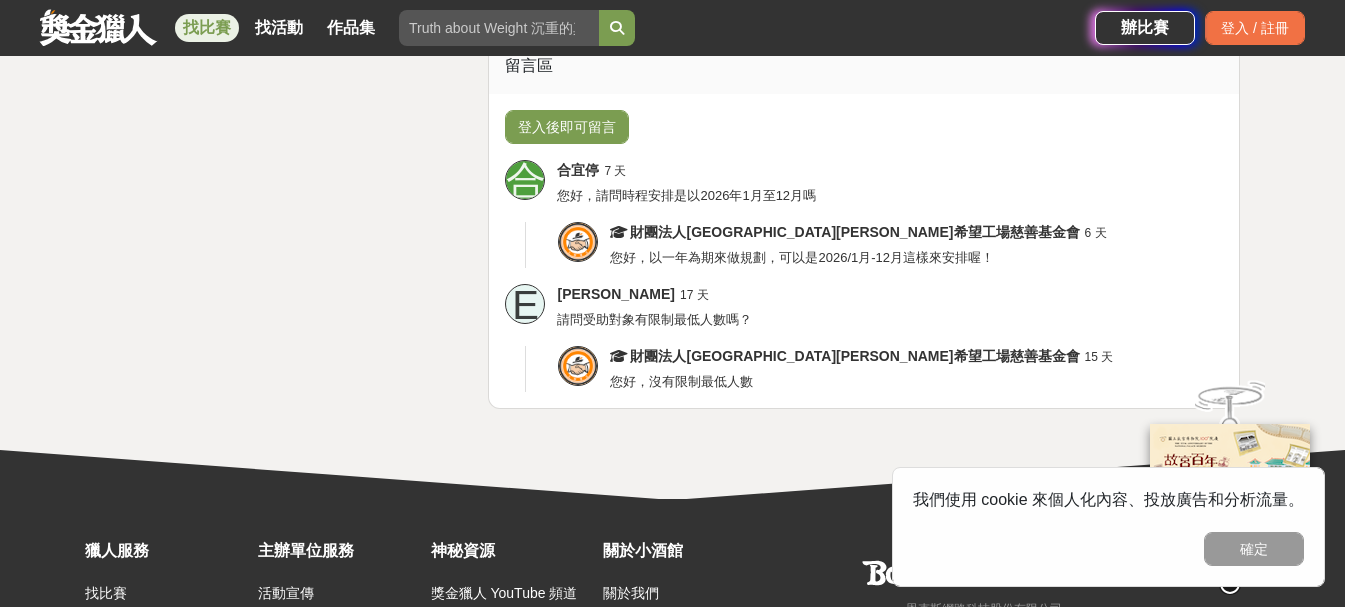 click at bounding box center [1202, -531] 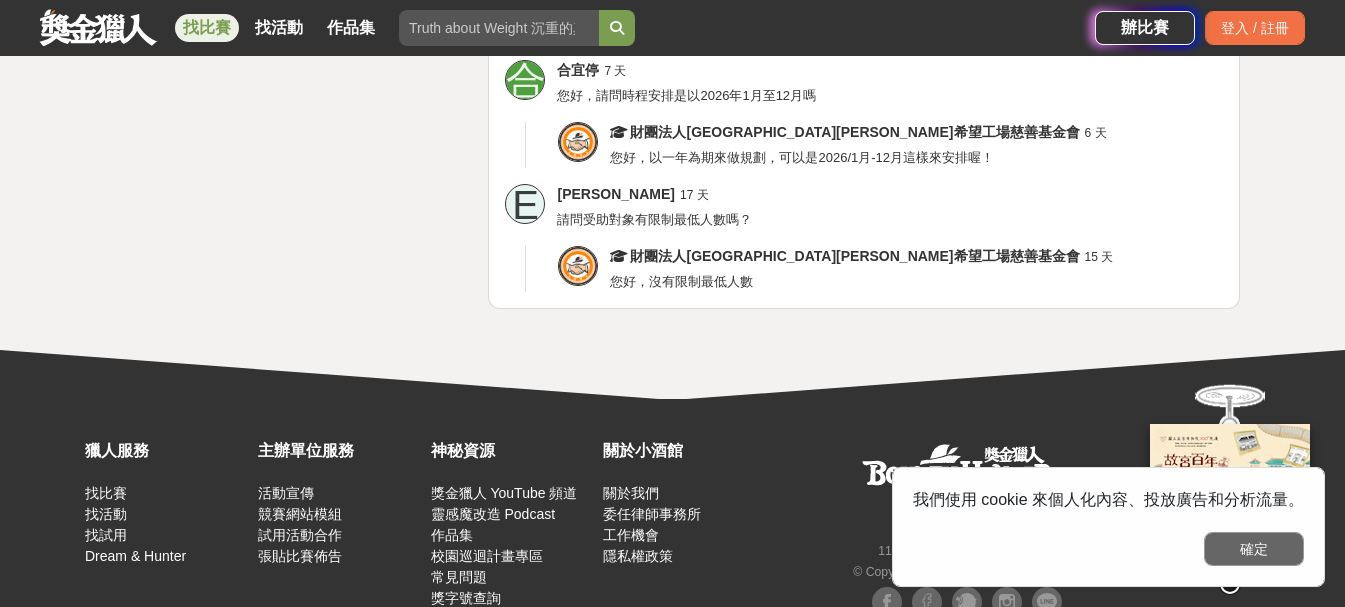 click on "確定" at bounding box center [1254, 549] 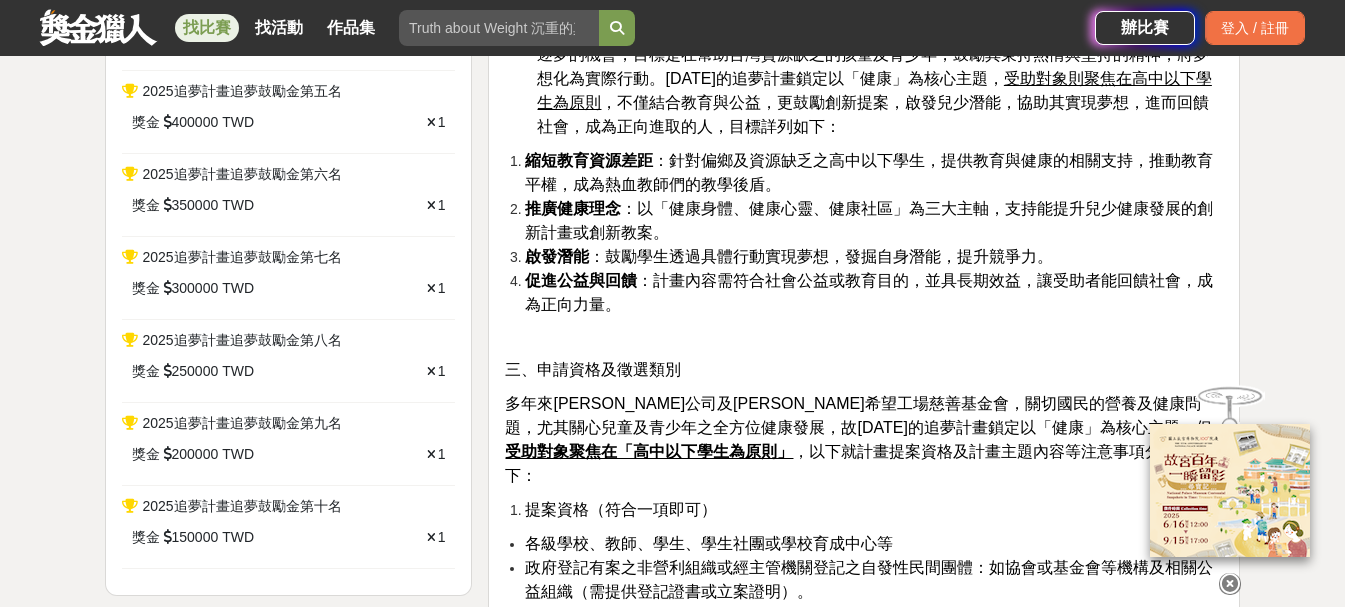 scroll, scrollTop: 1100, scrollLeft: 0, axis: vertical 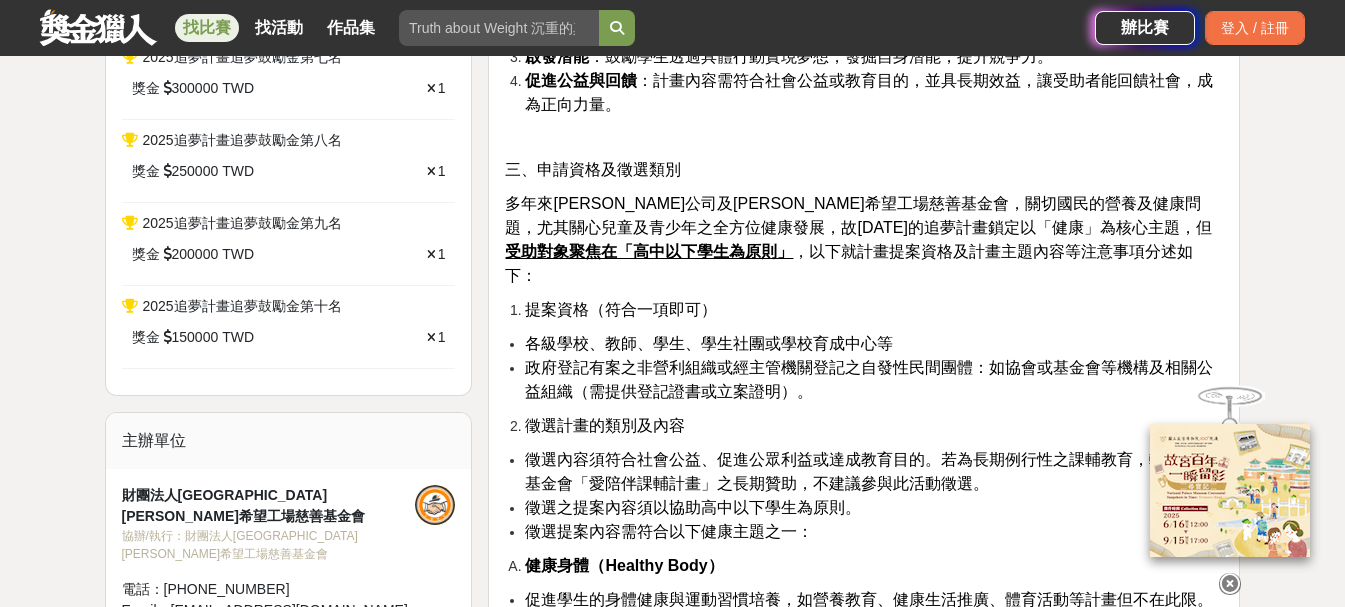 click at bounding box center (864, 137) 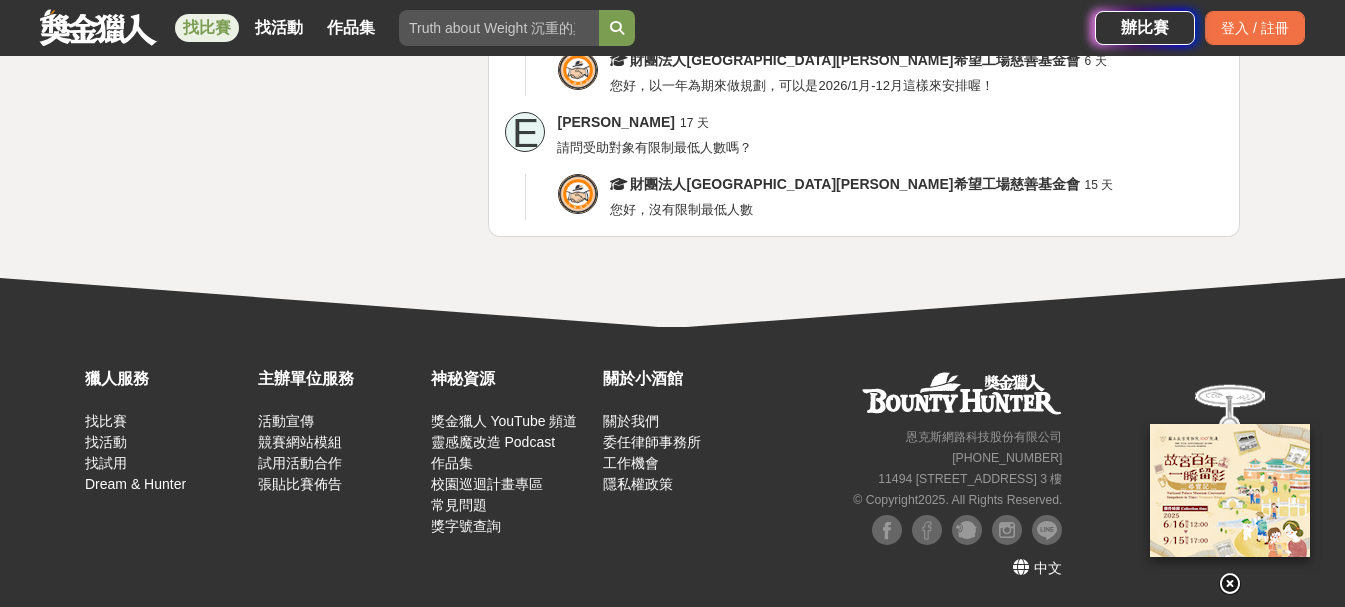scroll, scrollTop: 6700, scrollLeft: 0, axis: vertical 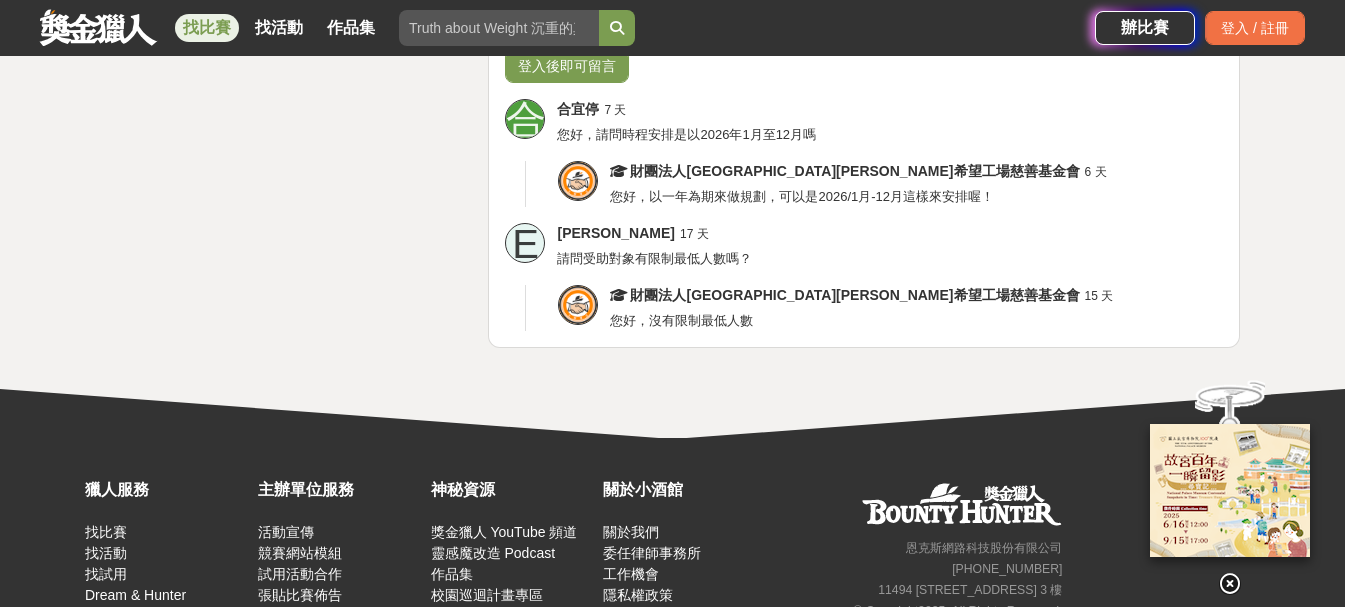 click at bounding box center [1202, -534] 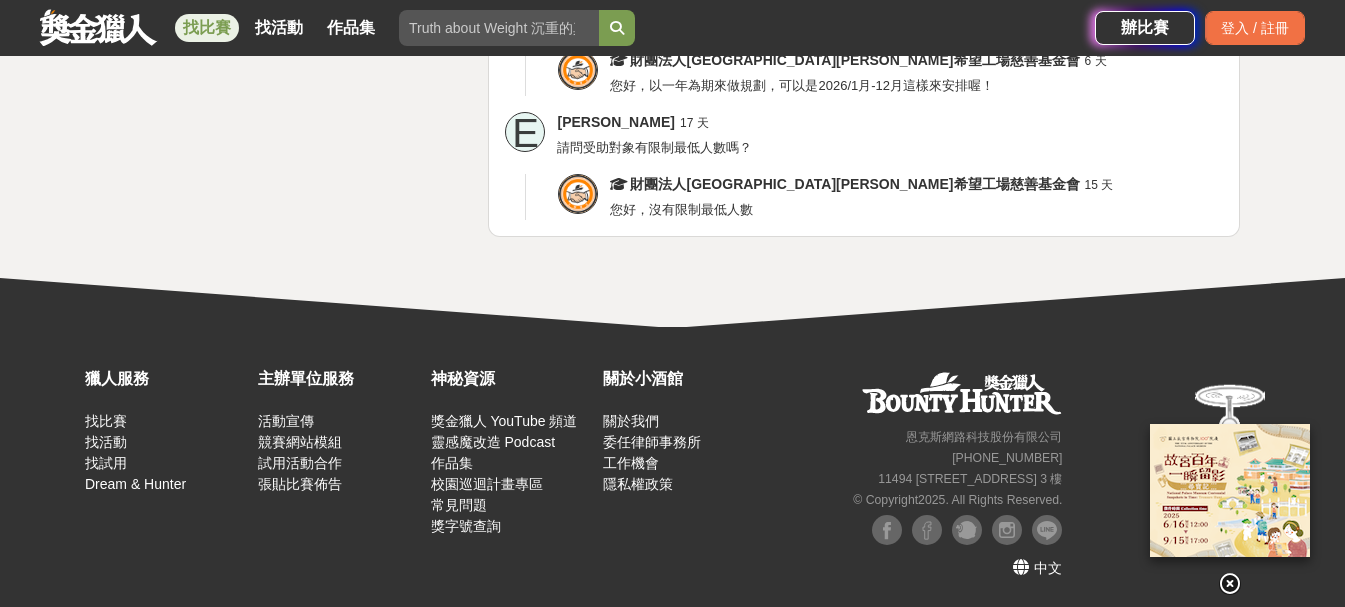 scroll, scrollTop: 6700, scrollLeft: 0, axis: vertical 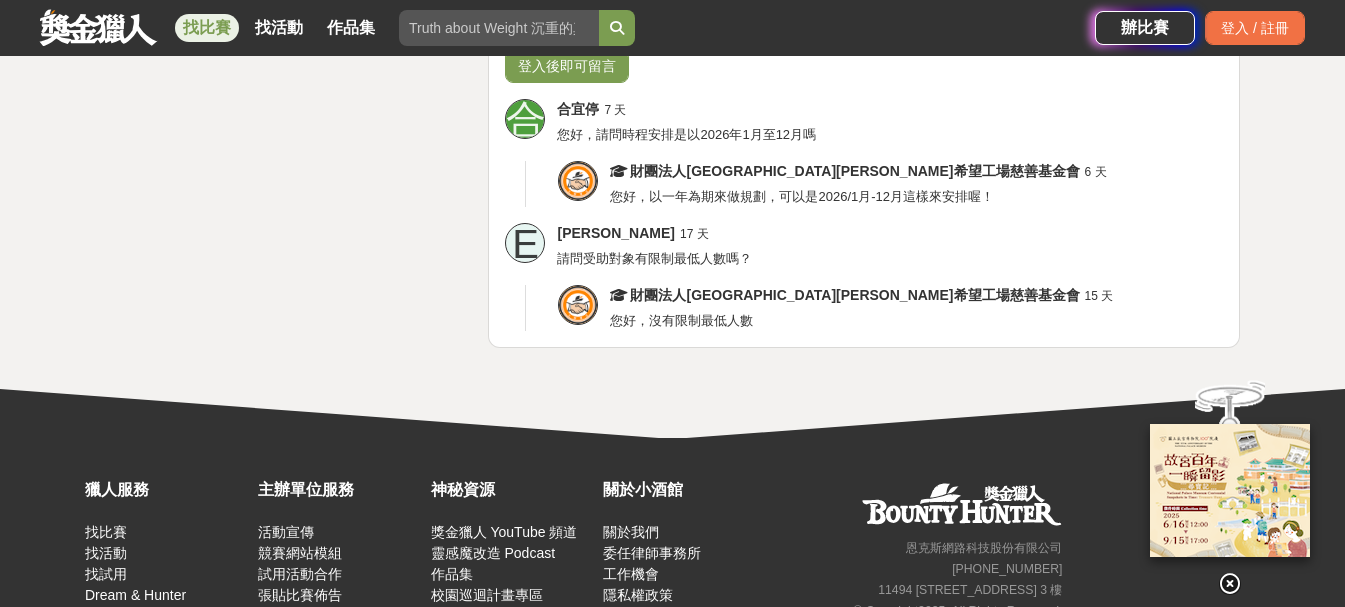 click on "追夢計畫書範例 Example.pdf" at bounding box center (852, -592) 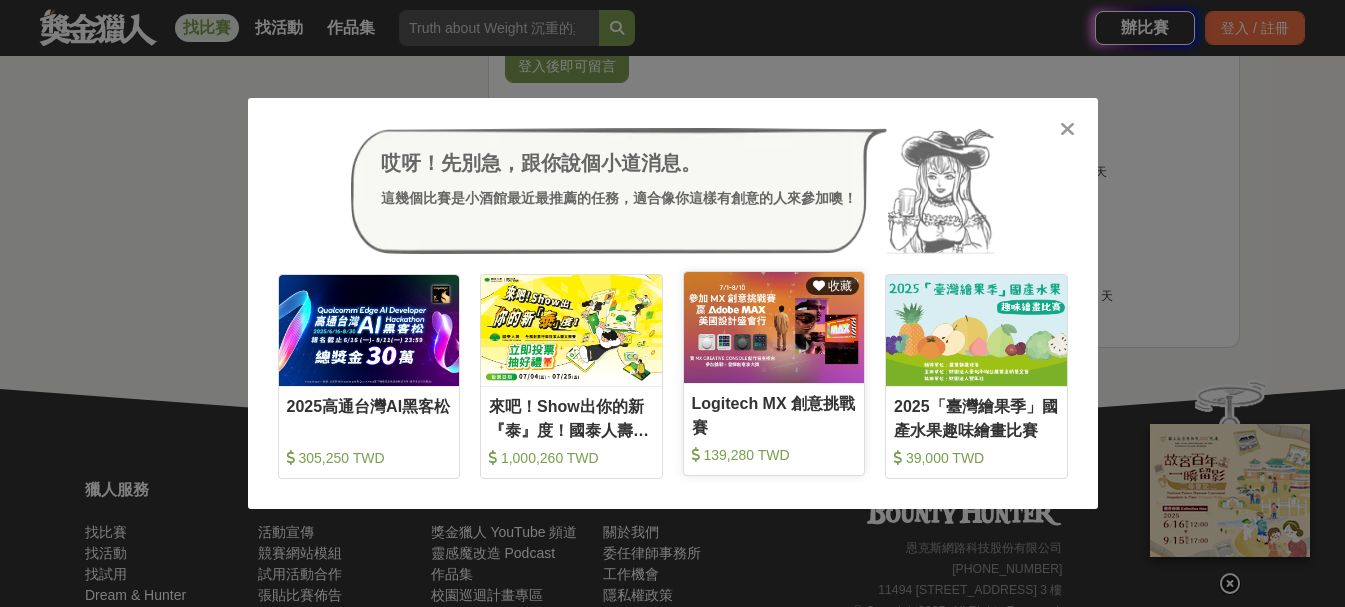 scroll, scrollTop: 6900, scrollLeft: 0, axis: vertical 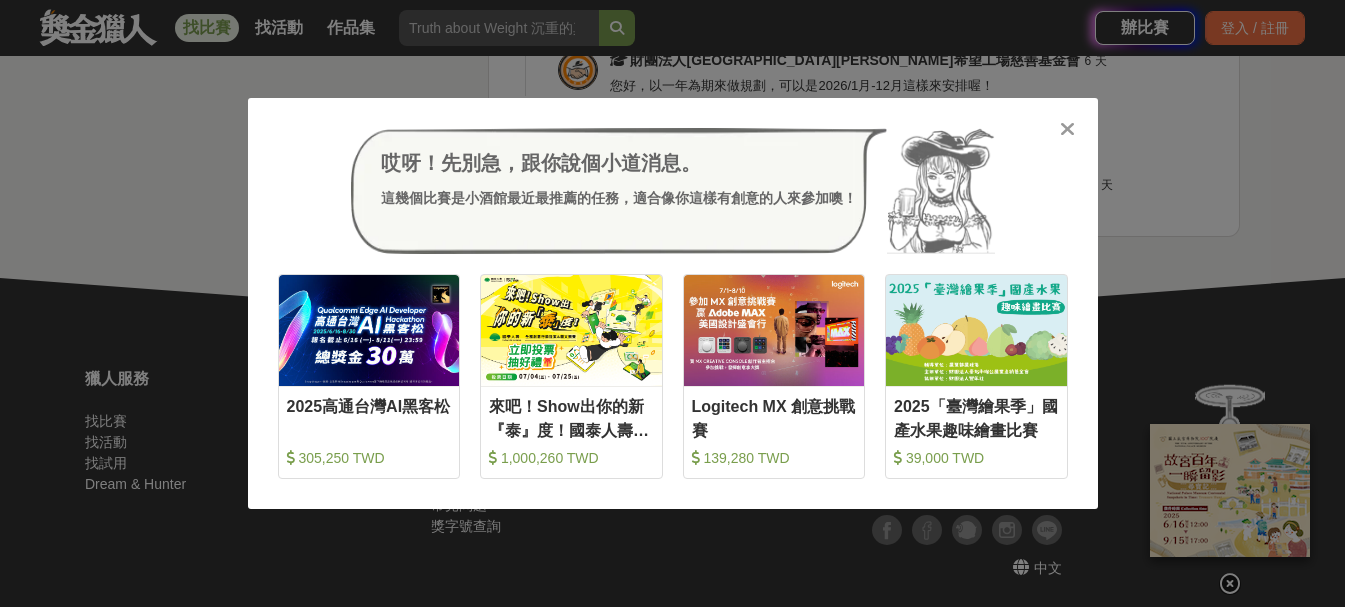 click at bounding box center (1067, 129) 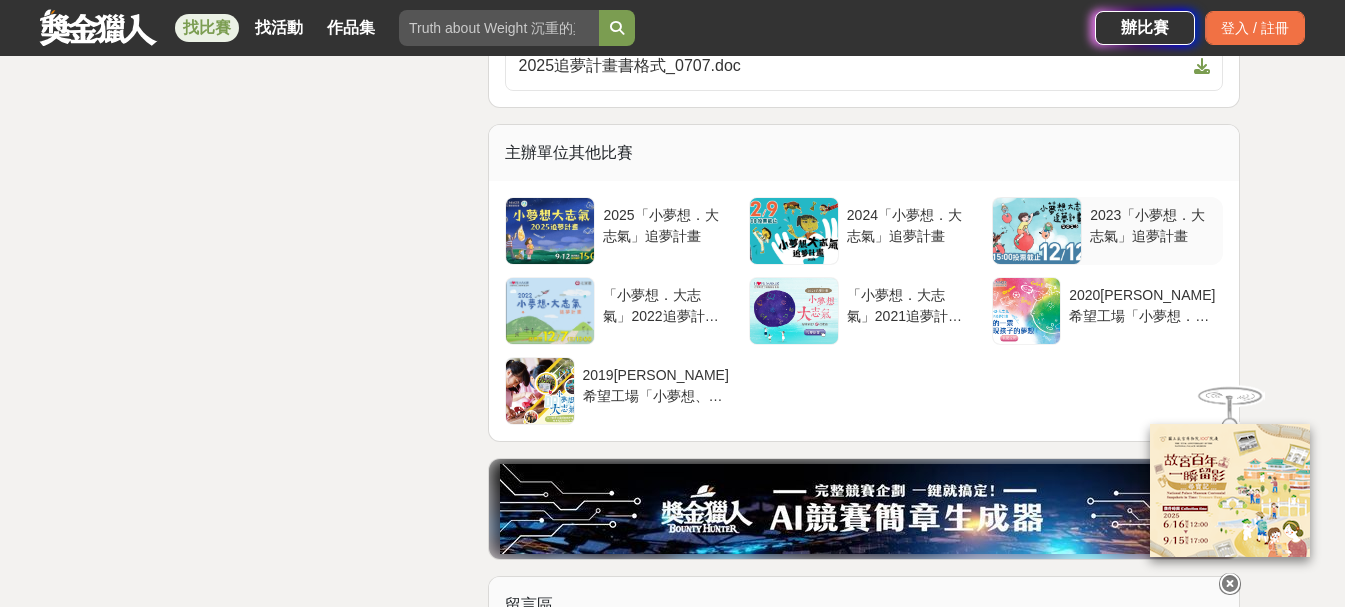 scroll, scrollTop: 5500, scrollLeft: 0, axis: vertical 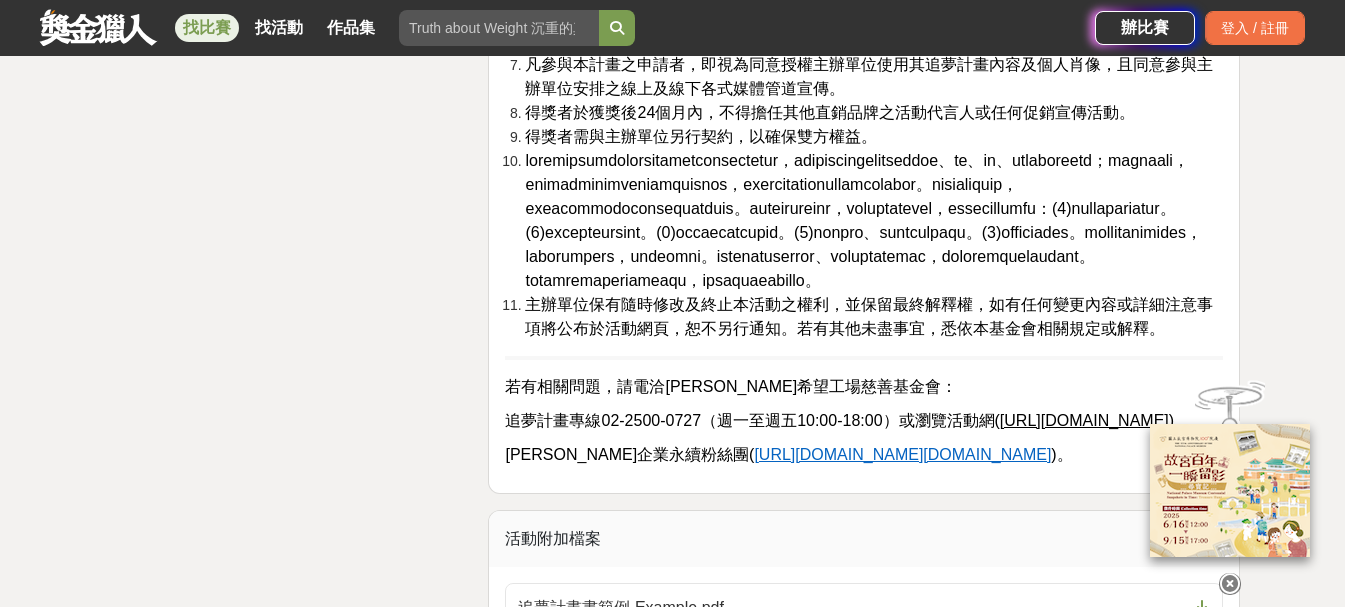 click at bounding box center (98, 27) 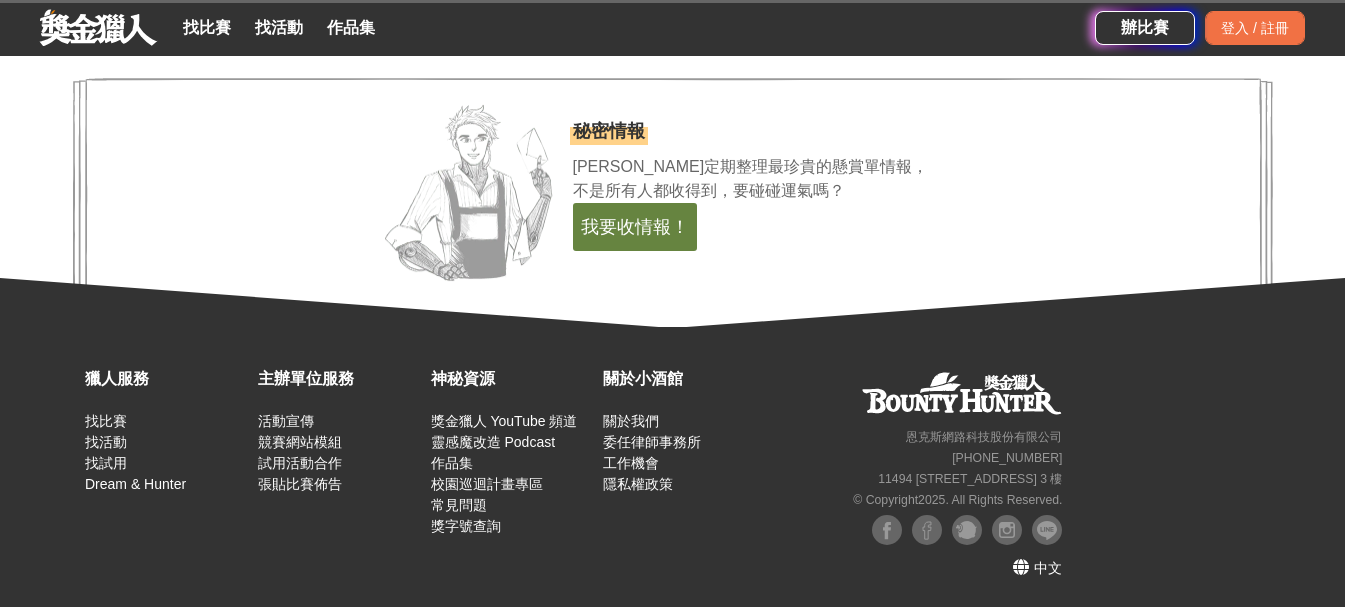 scroll, scrollTop: 4174, scrollLeft: 0, axis: vertical 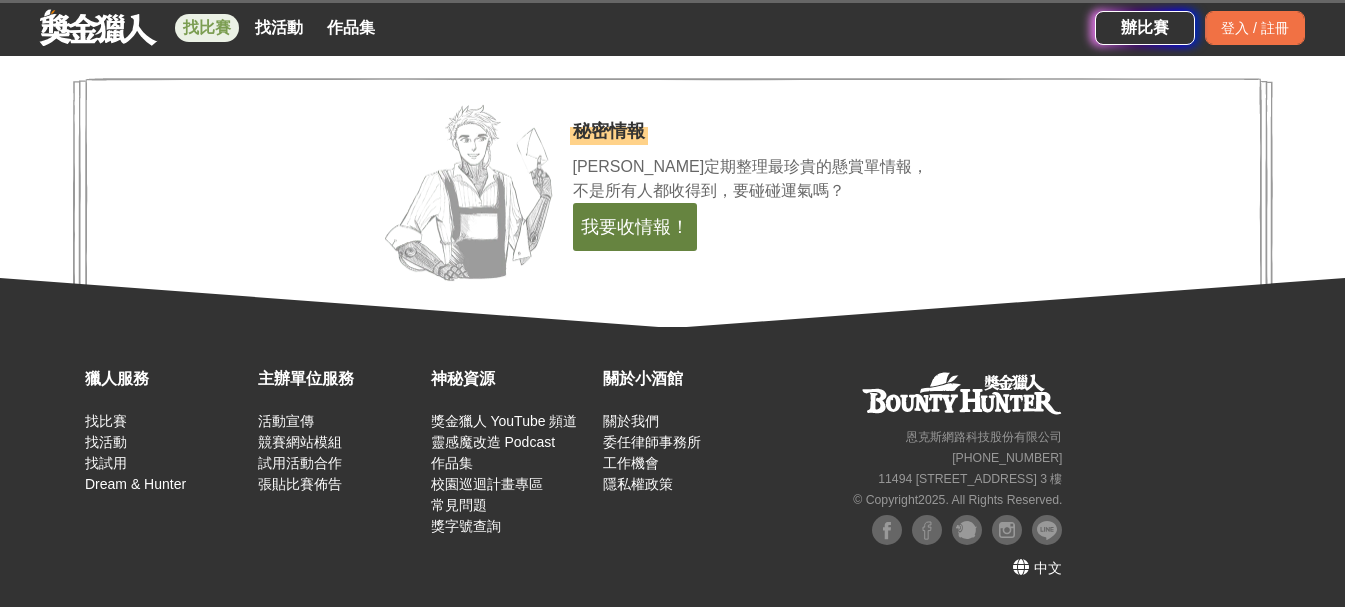 click on "找比賽" at bounding box center [207, 28] 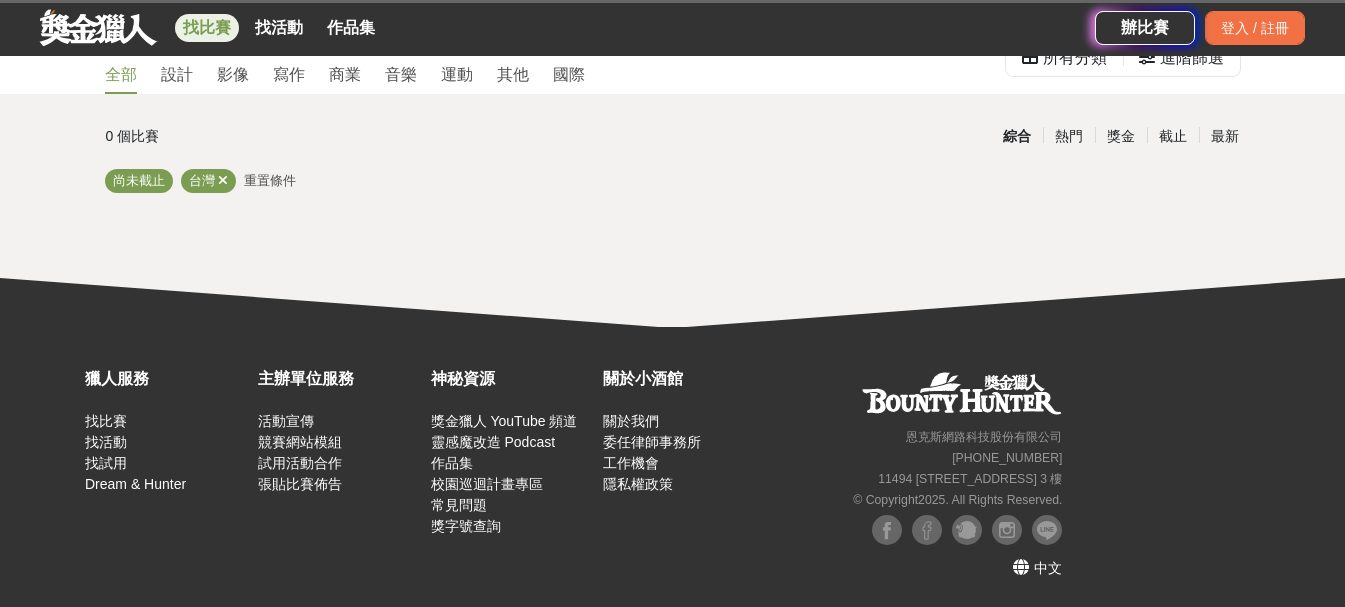 scroll, scrollTop: 0, scrollLeft: 0, axis: both 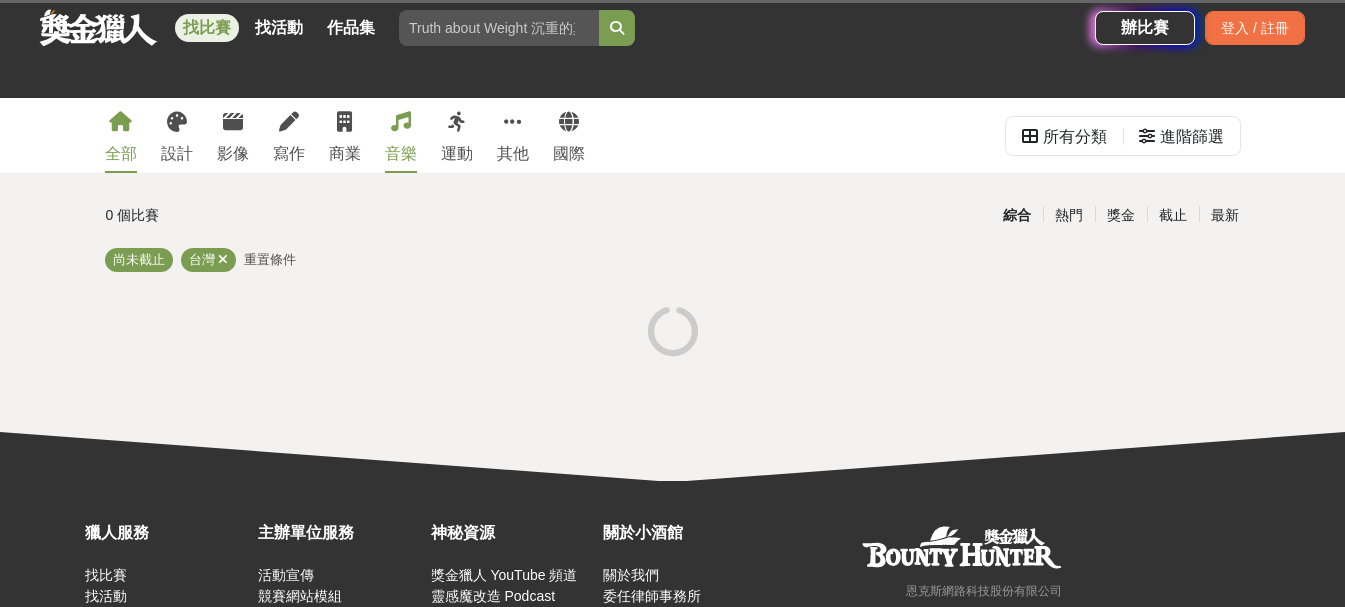 click on "音樂" at bounding box center [401, 154] 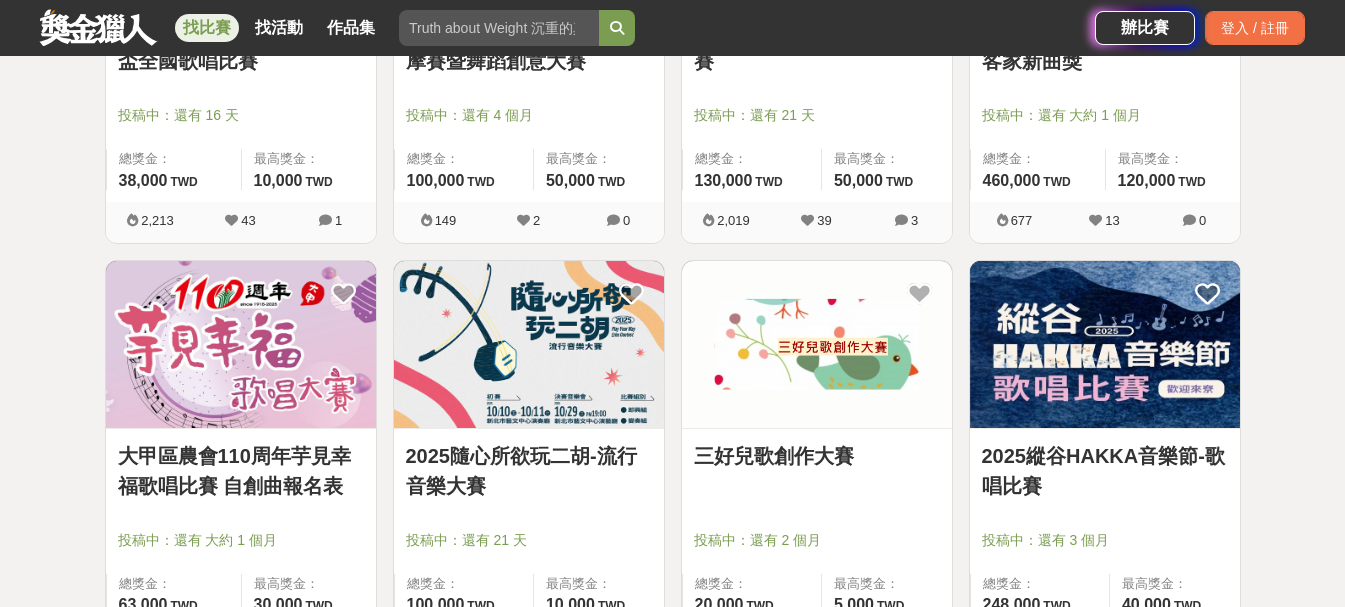 scroll, scrollTop: 2800, scrollLeft: 0, axis: vertical 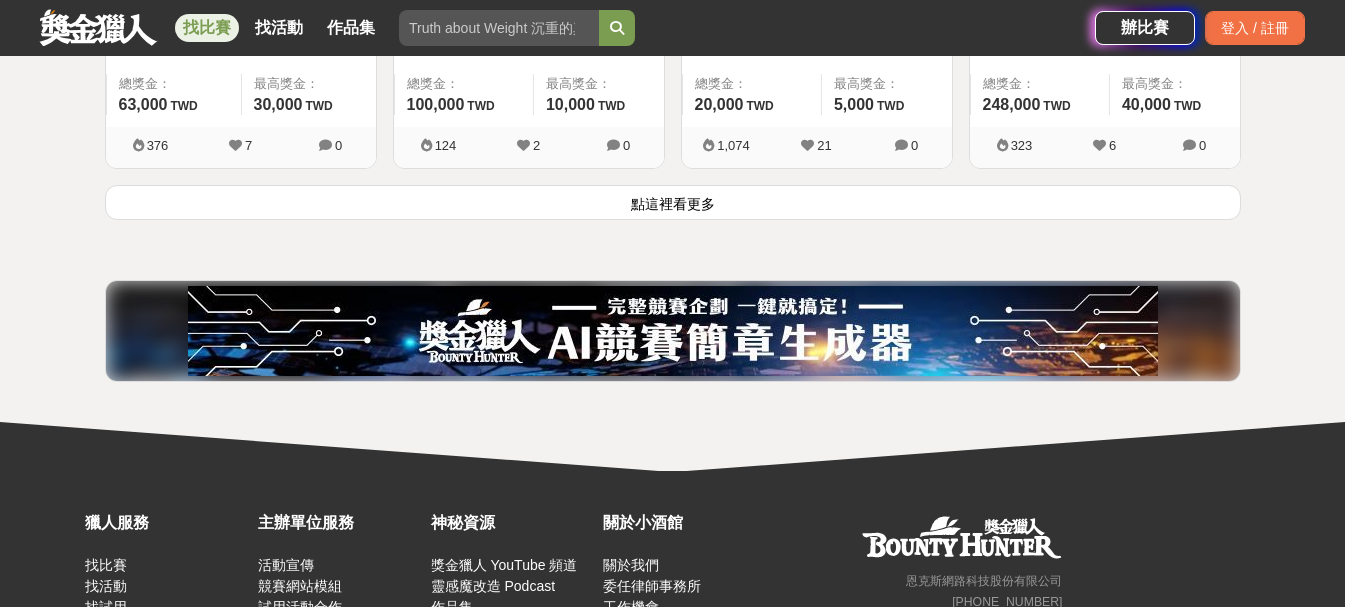 click on "點這裡看更多" at bounding box center (673, 202) 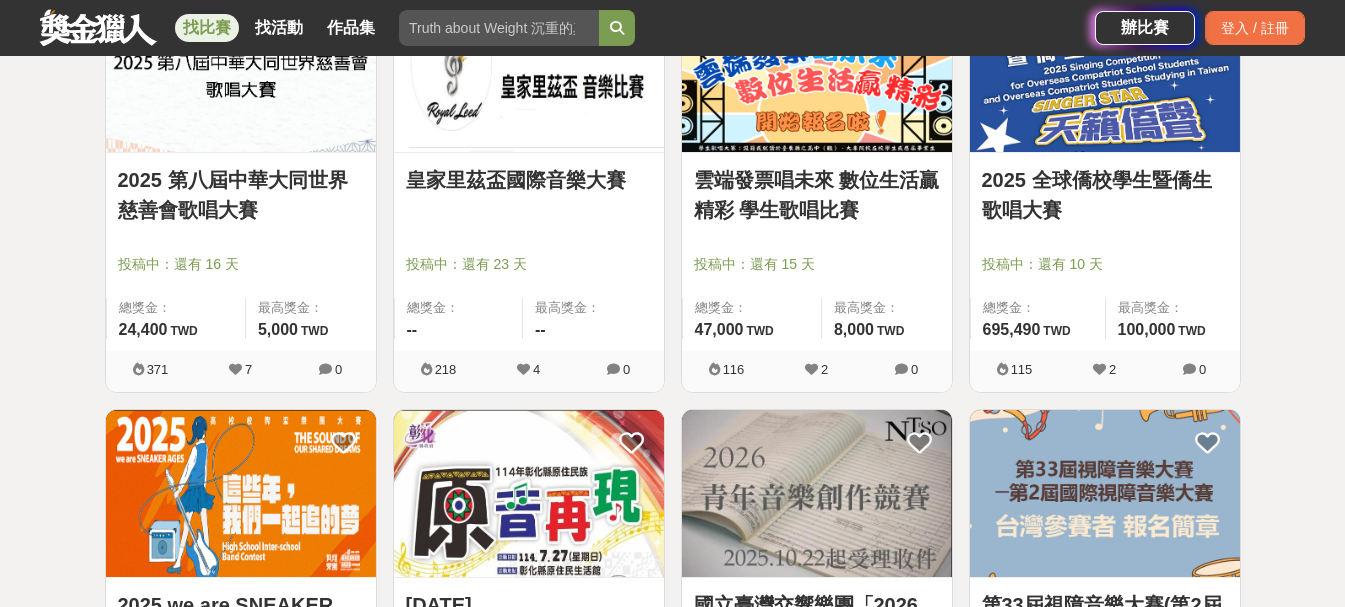 scroll, scrollTop: 3400, scrollLeft: 0, axis: vertical 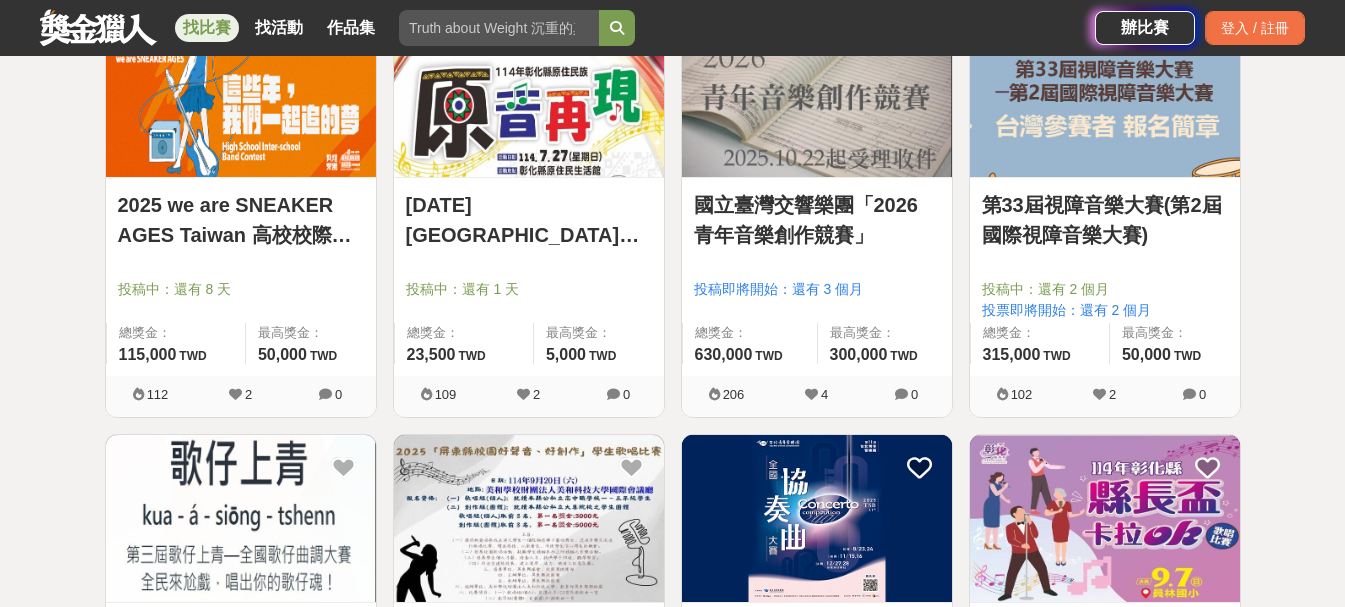 click on "國立臺灣交響樂團「2026 青年音樂創作競賽」" at bounding box center (817, 220) 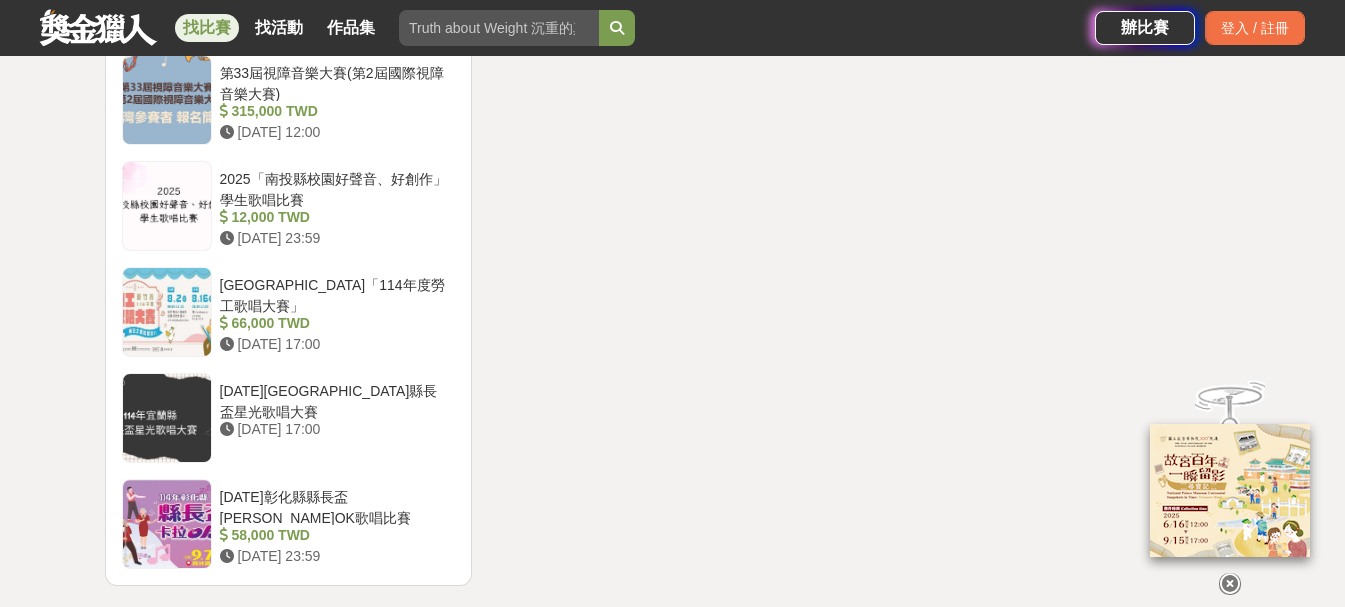 scroll, scrollTop: 2600, scrollLeft: 0, axis: vertical 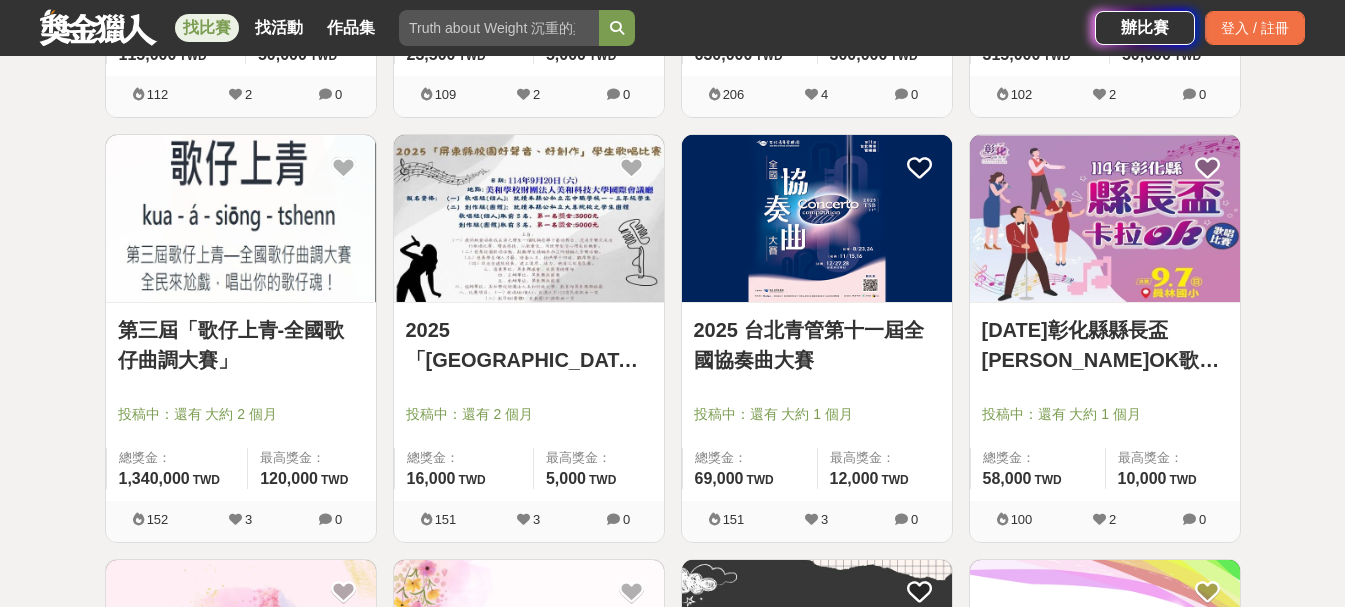 click on "2025 台北青管第十一屆全國協奏曲大賽" at bounding box center [817, 345] 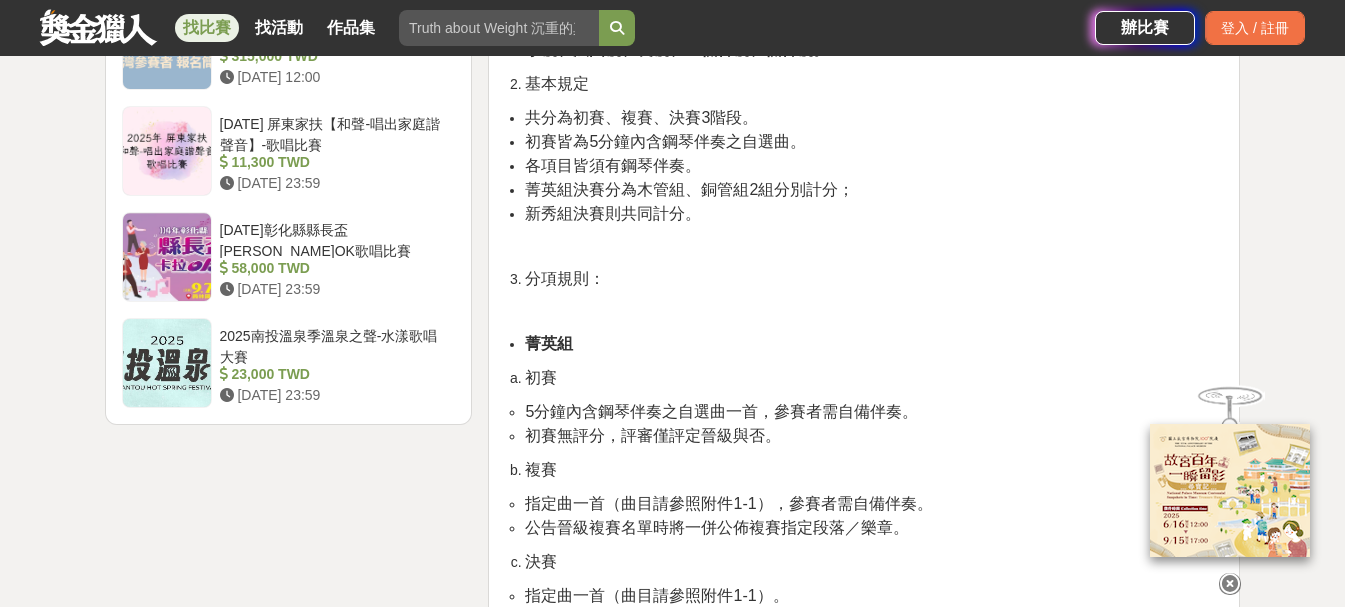 scroll, scrollTop: 2600, scrollLeft: 0, axis: vertical 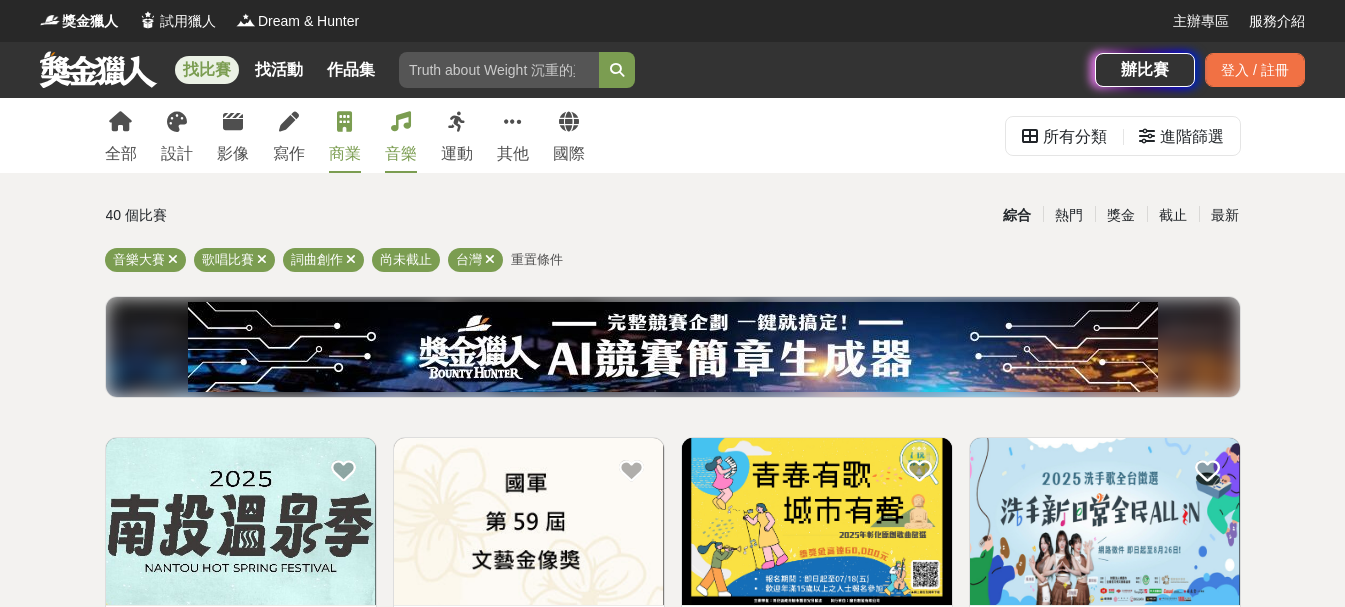click on "商業" at bounding box center (345, 154) 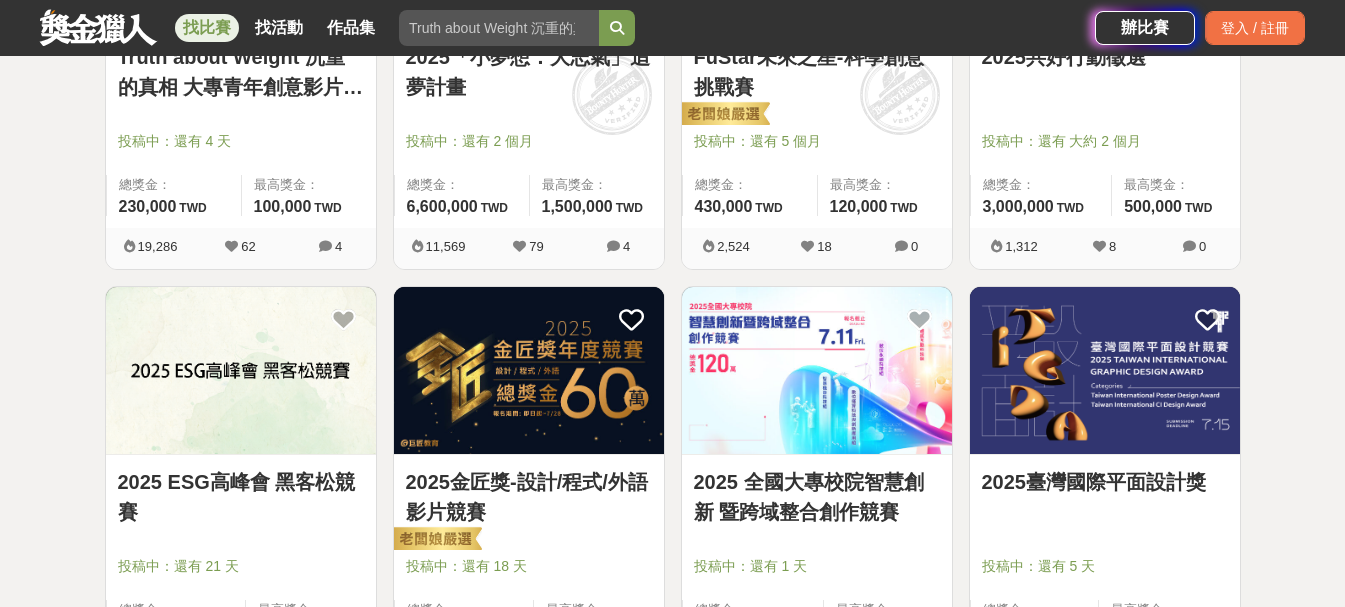 scroll, scrollTop: 1200, scrollLeft: 0, axis: vertical 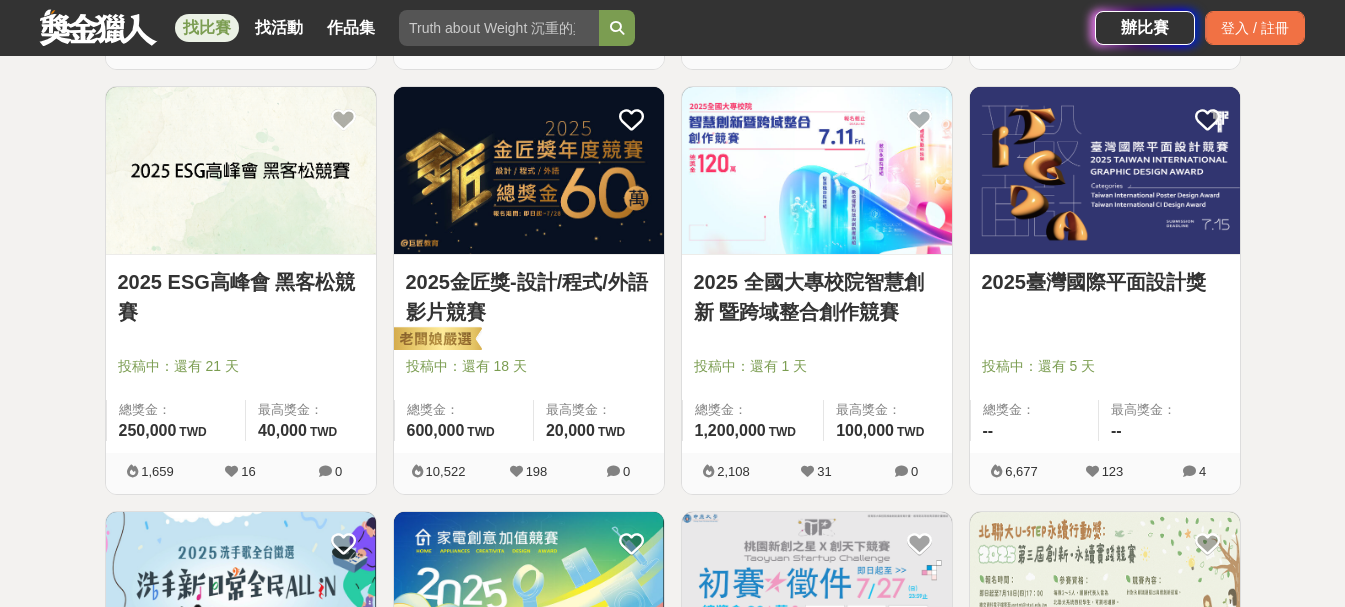 click on "2025 ESG高峰會 黑客松競賽" at bounding box center (241, 297) 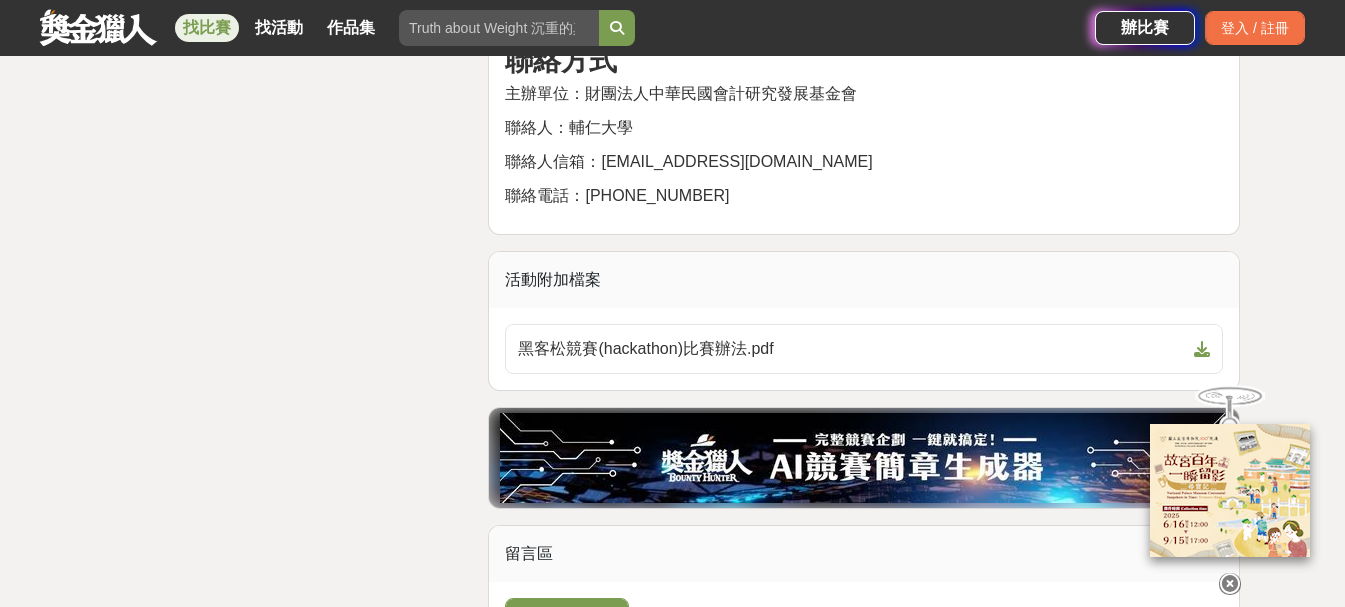 scroll, scrollTop: 5700, scrollLeft: 0, axis: vertical 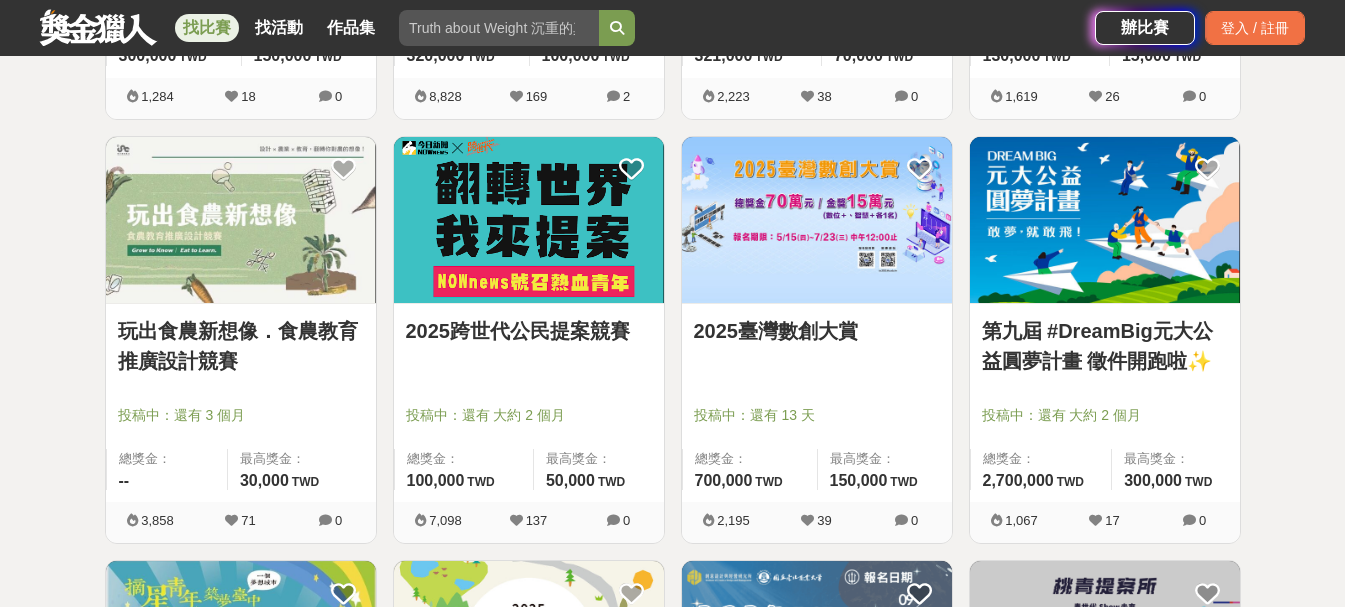 click on "玩出食農新想像．食農教育推廣設計競賽" at bounding box center [241, 346] 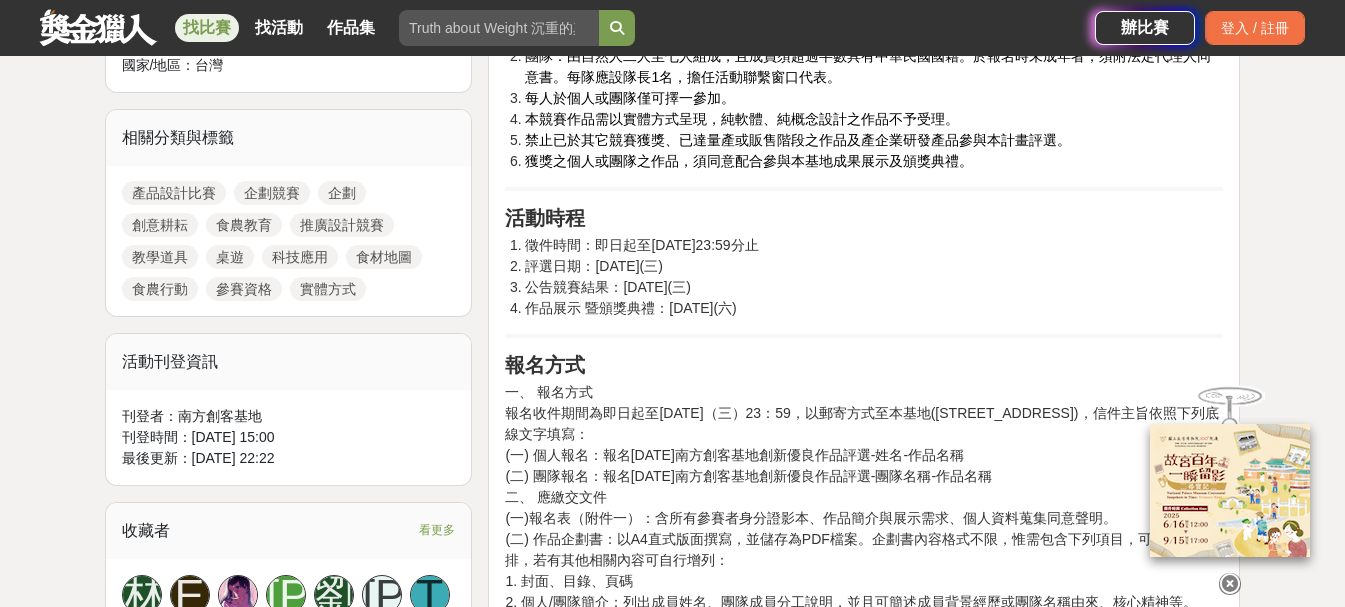 scroll, scrollTop: 1300, scrollLeft: 0, axis: vertical 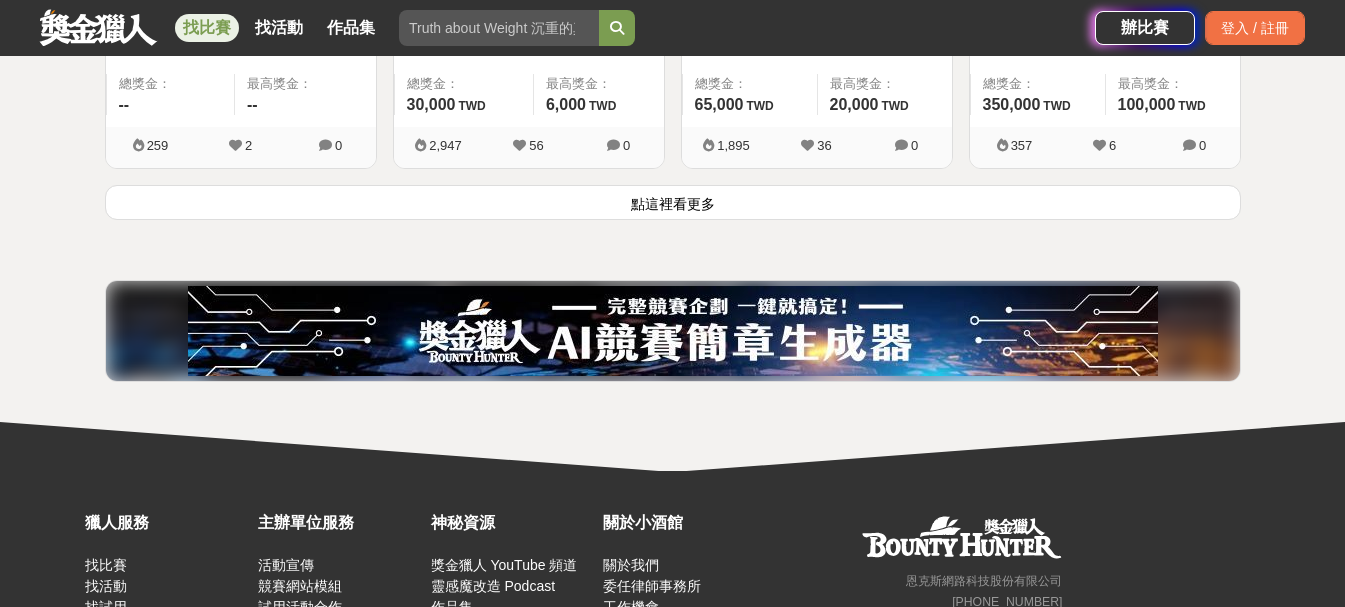 click on "點這裡看更多" at bounding box center [673, 202] 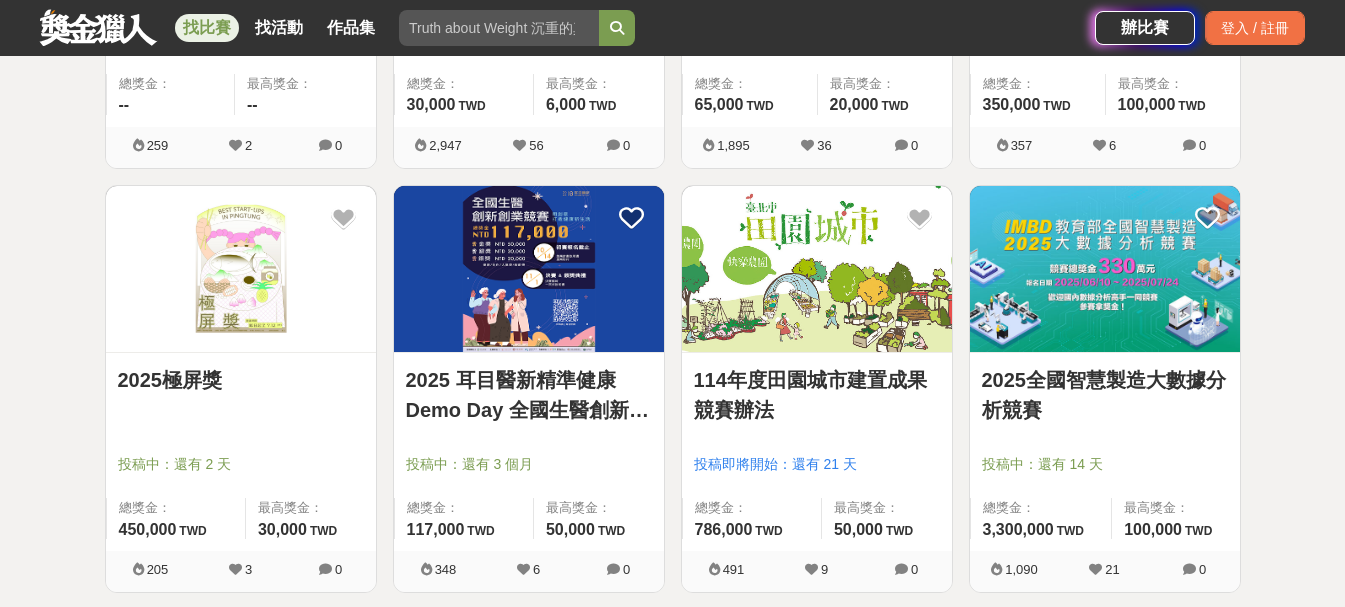 scroll, scrollTop: 2900, scrollLeft: 0, axis: vertical 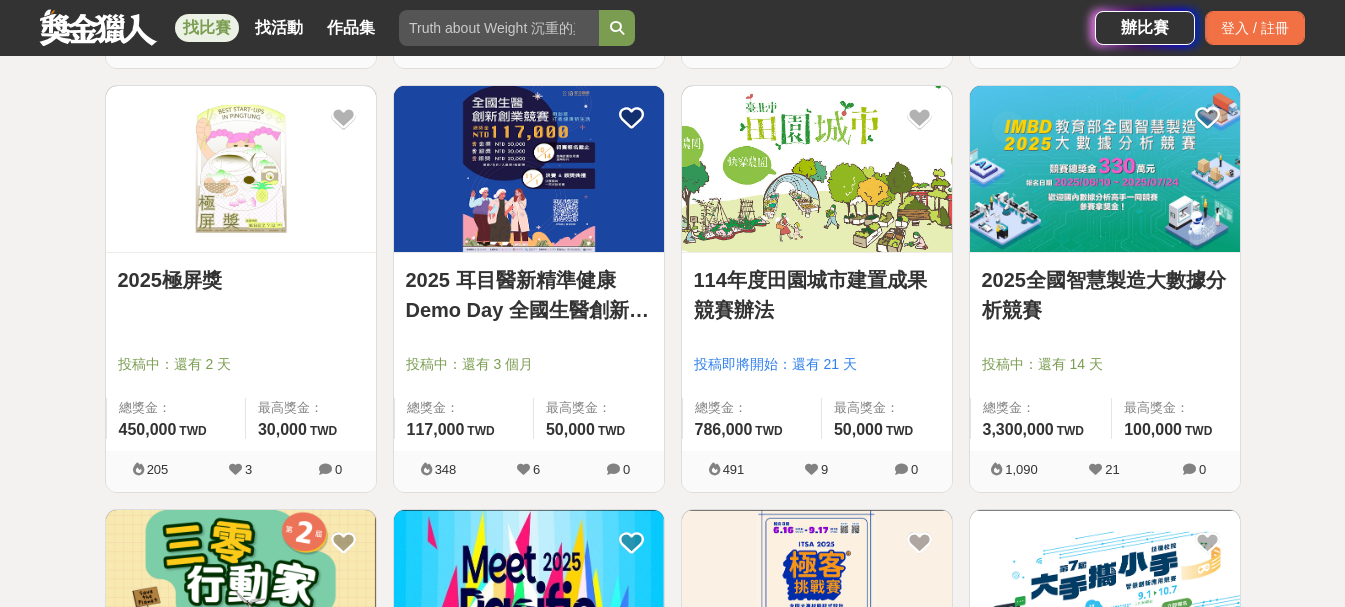 click on "2025 耳目醫新精準健康 Demo Day 全國生醫創新創業競賽" at bounding box center [529, 295] 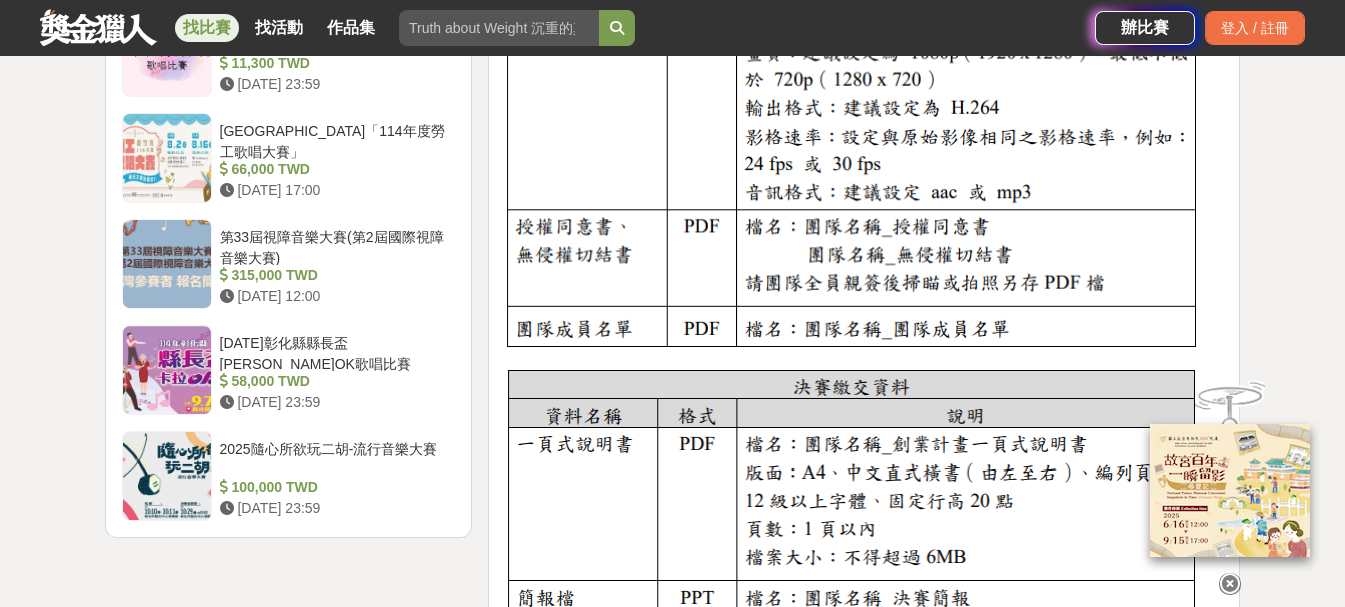 scroll, scrollTop: 2200, scrollLeft: 0, axis: vertical 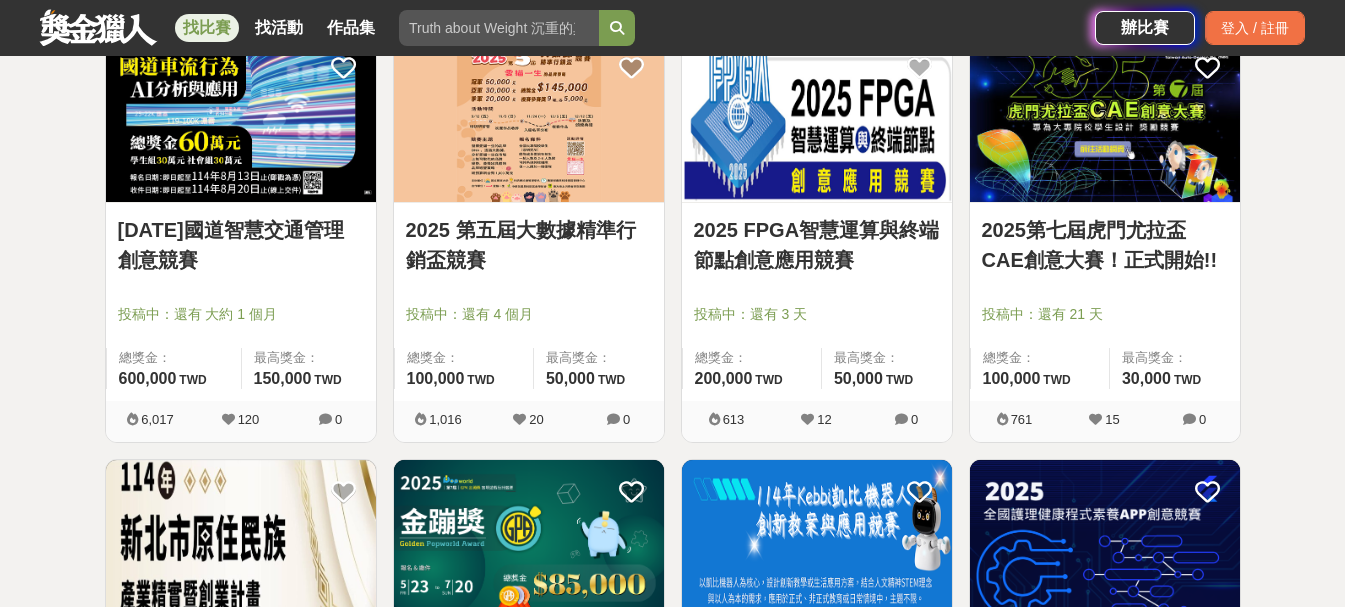 click on "2025 第五屆大數據精準行銷盃競賽" at bounding box center (529, 245) 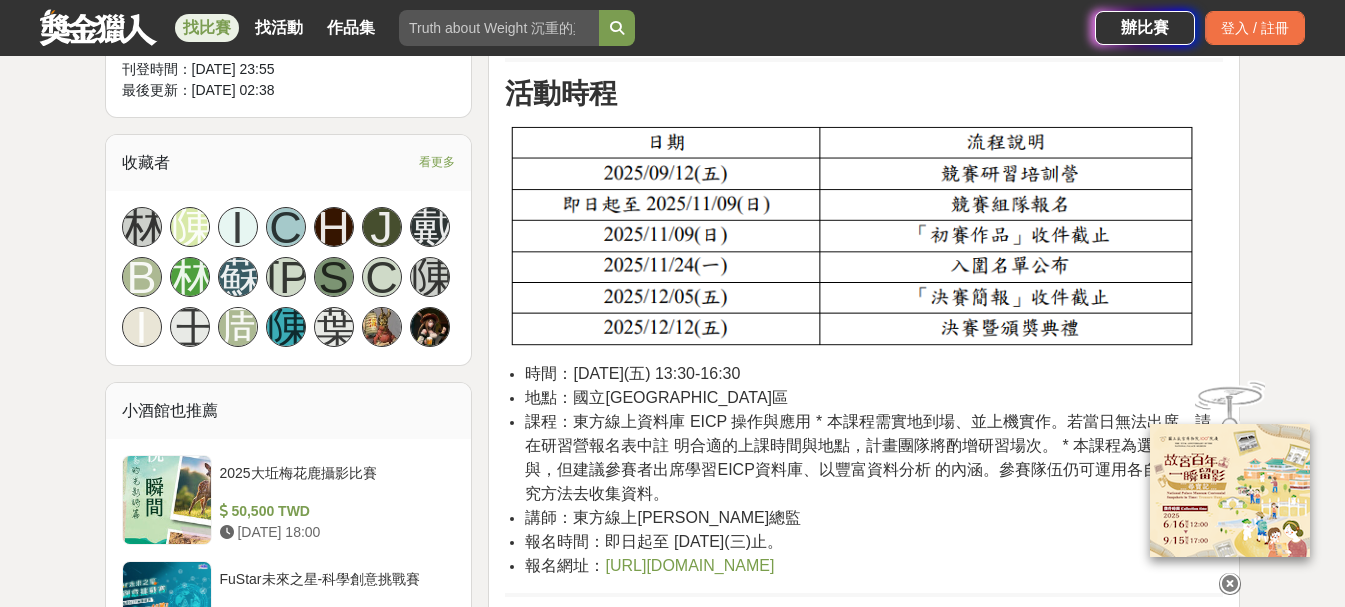 scroll, scrollTop: 1400, scrollLeft: 0, axis: vertical 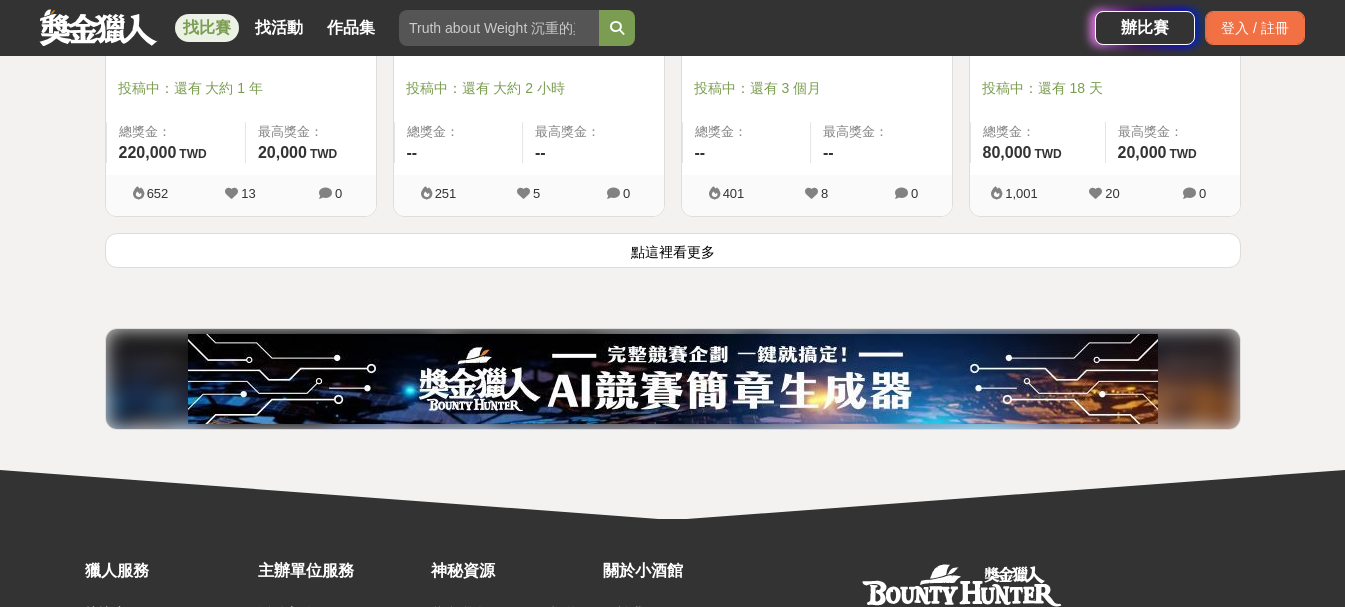 click on "點這裡看更多" at bounding box center [673, 250] 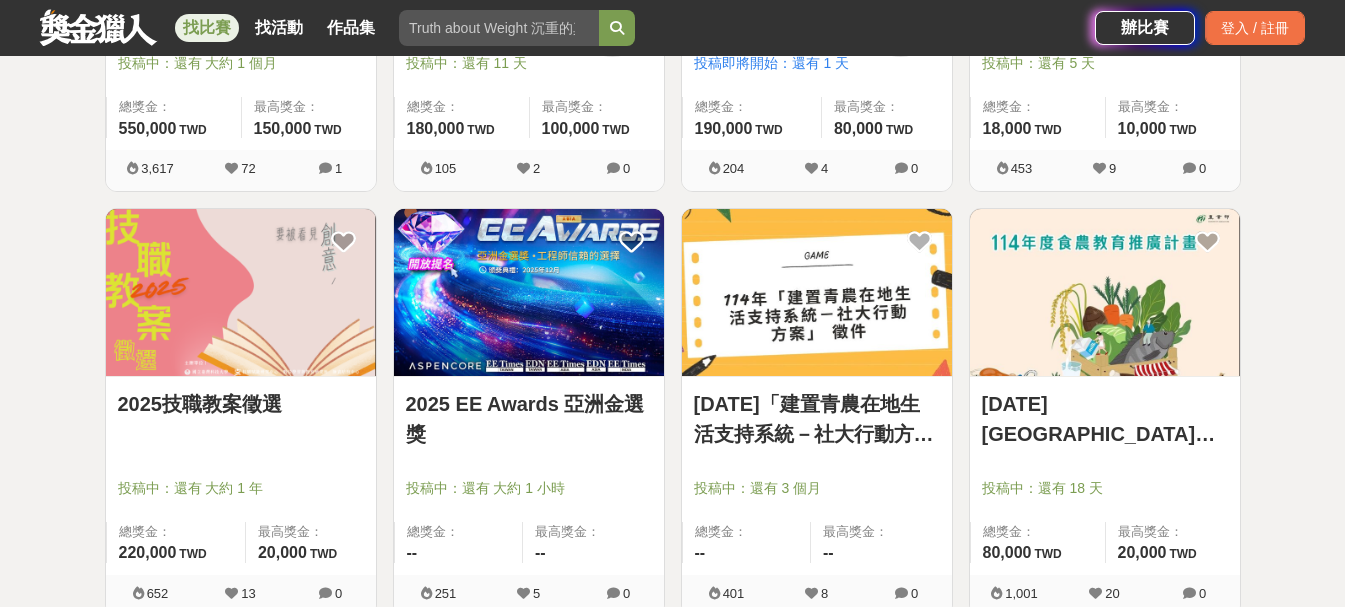 scroll, scrollTop: 4700, scrollLeft: 0, axis: vertical 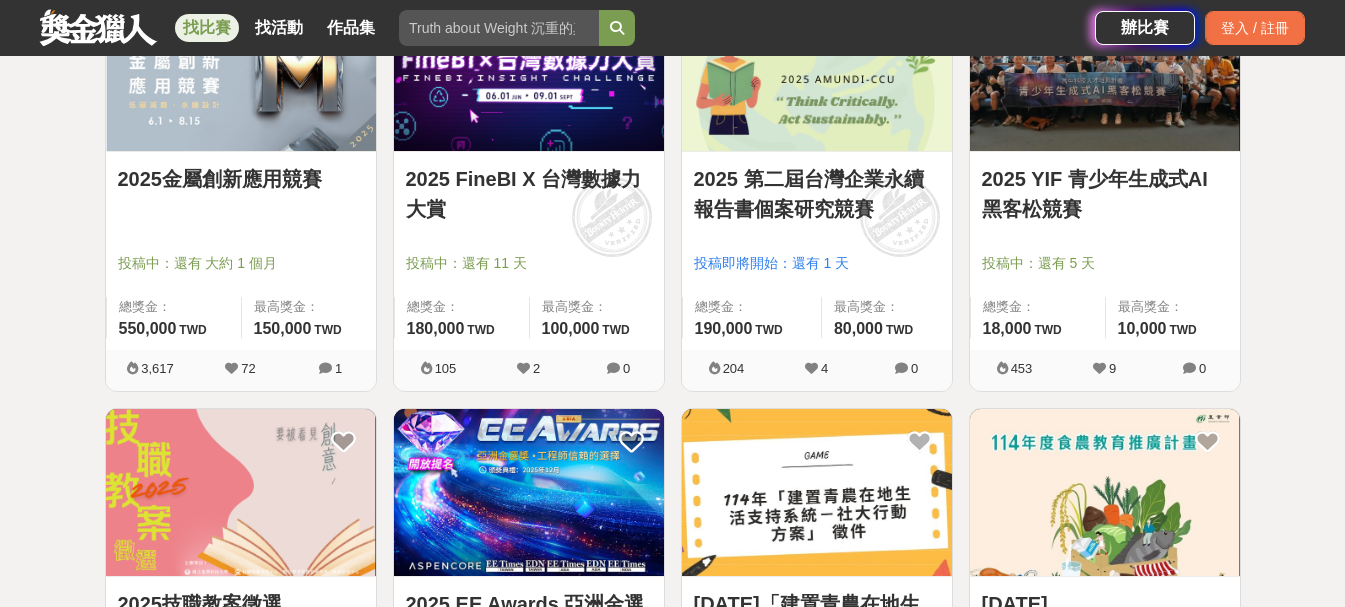 click on "2025 YIF 青少年生成式AI黑客松競賽" at bounding box center [1105, 194] 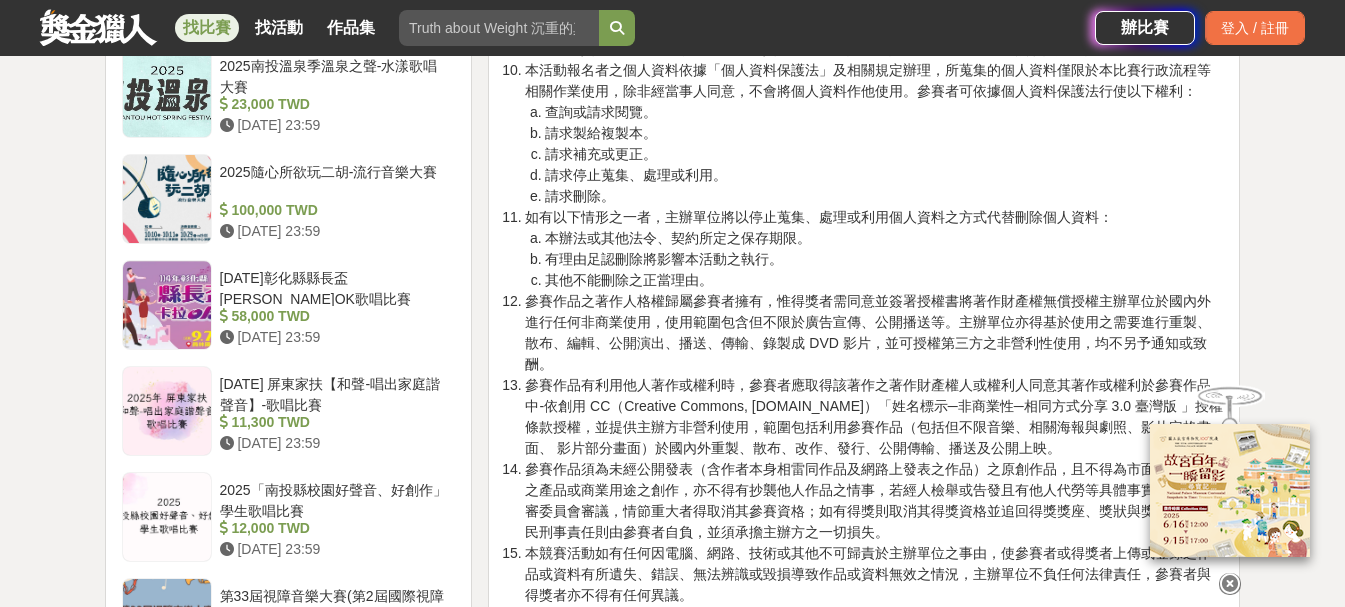 scroll, scrollTop: 2300, scrollLeft: 0, axis: vertical 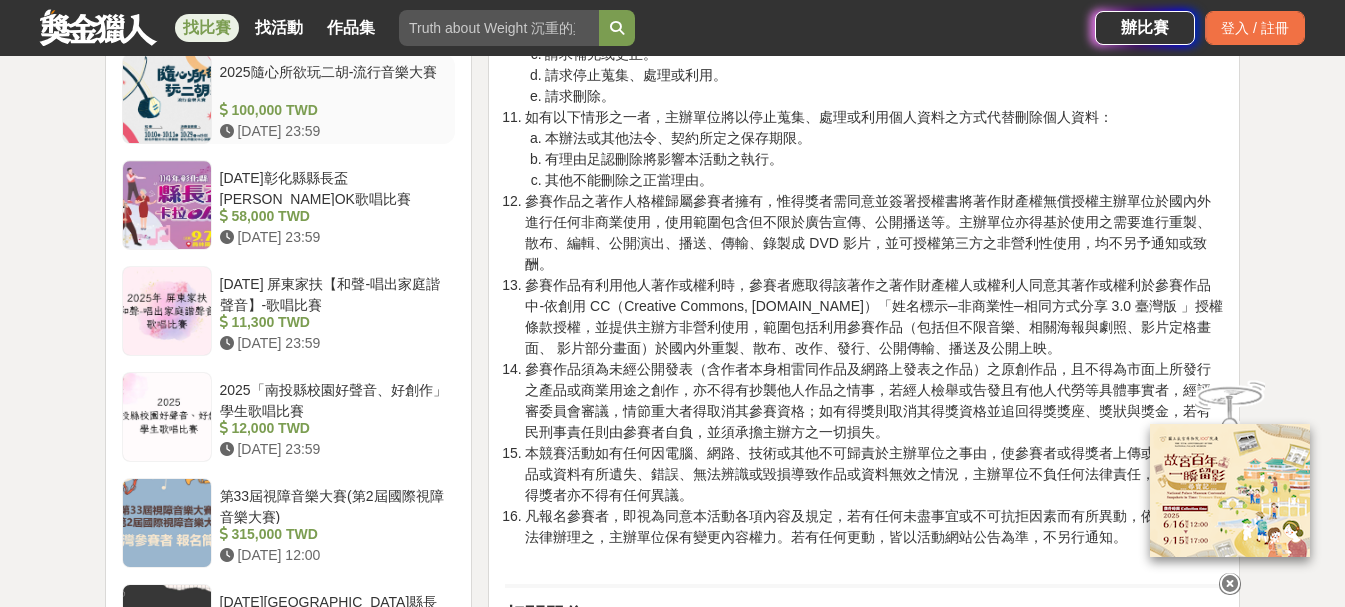 click on "2025隨心所欲玩二胡-流行音樂大賽" at bounding box center [334, 81] 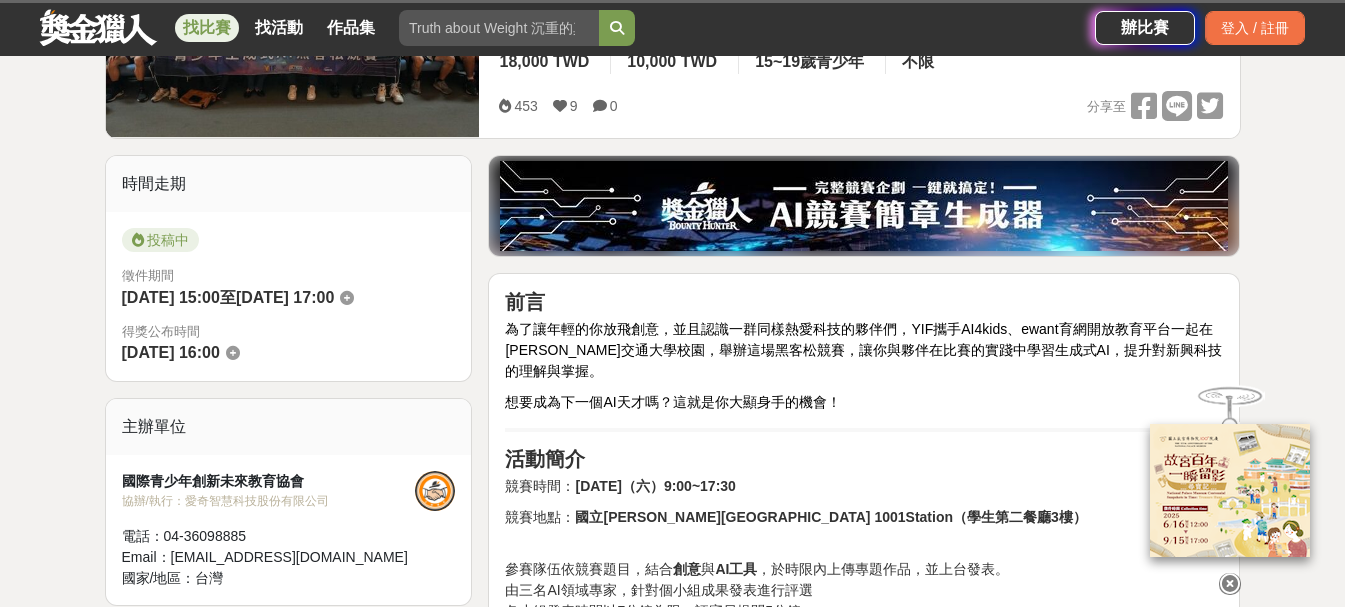 scroll, scrollTop: 700, scrollLeft: 0, axis: vertical 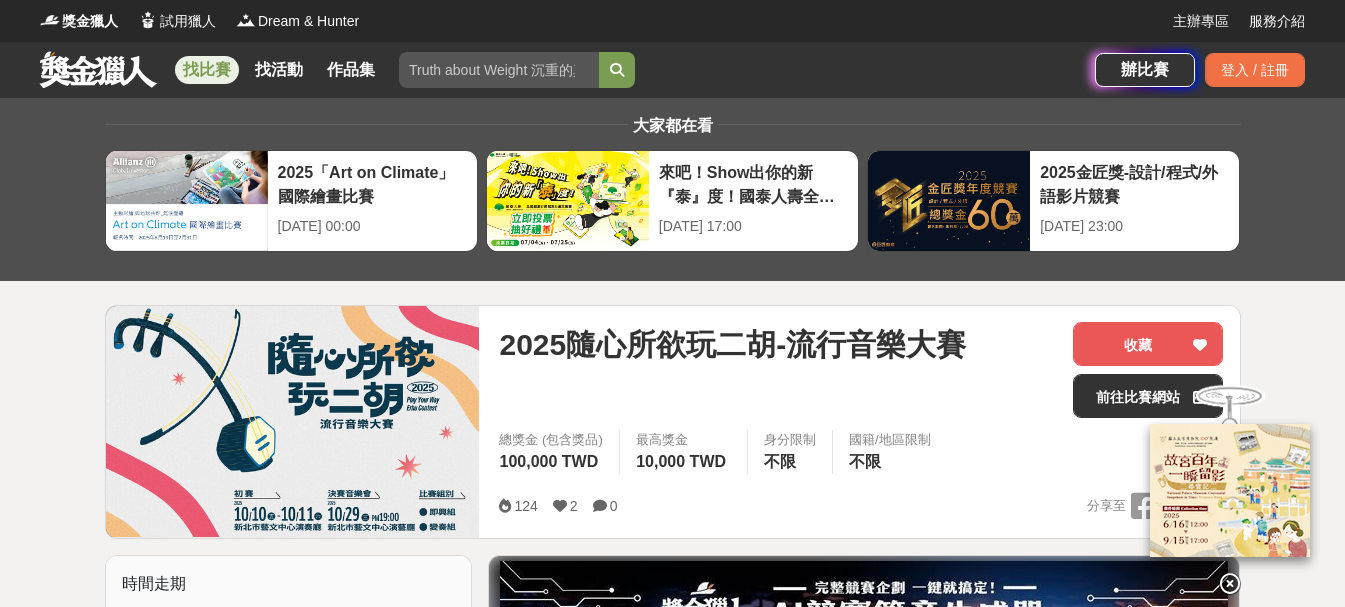 click at bounding box center (499, 70) 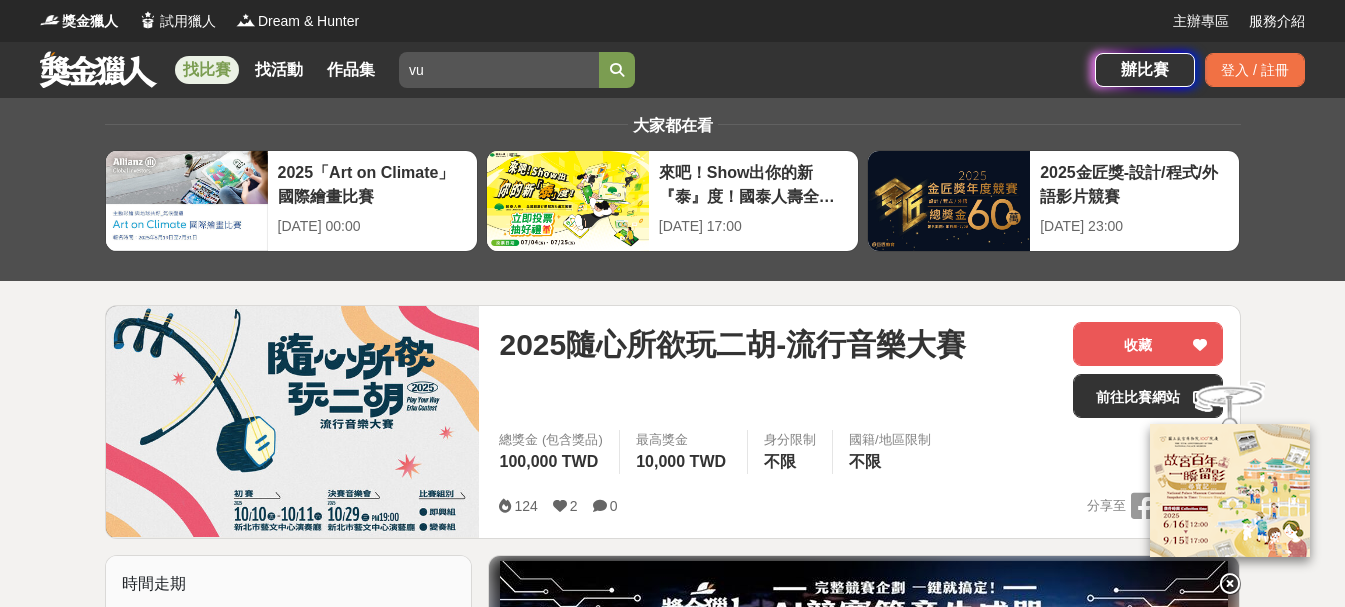 type on "v" 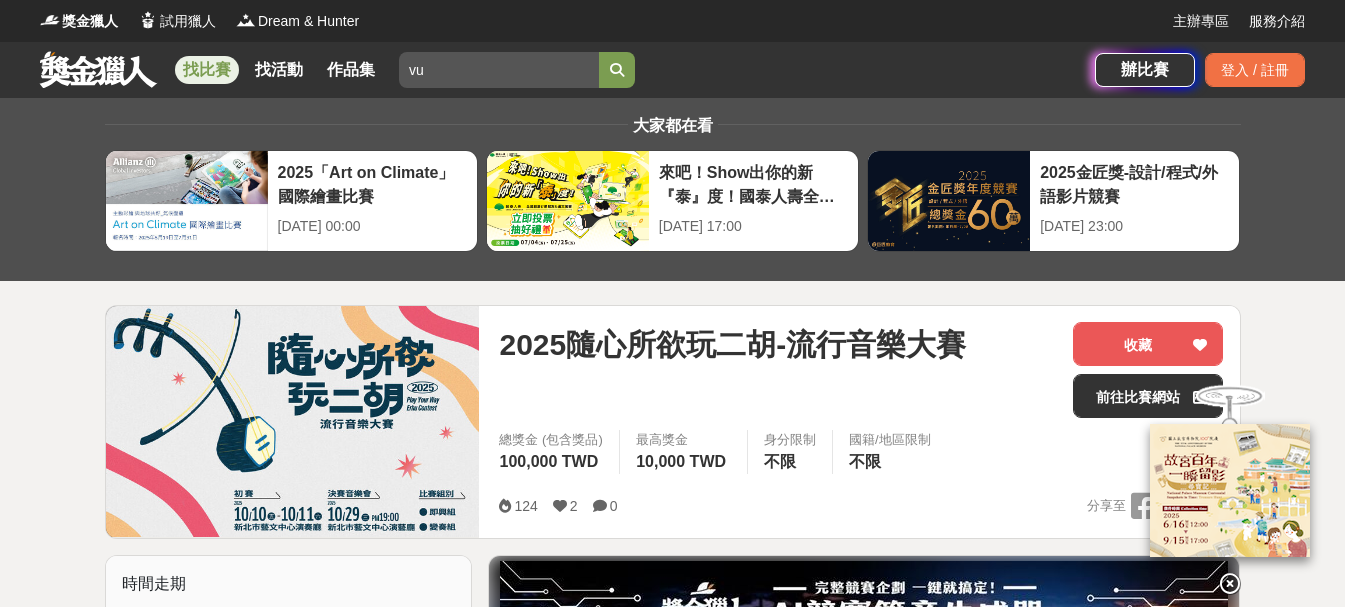 type on "v" 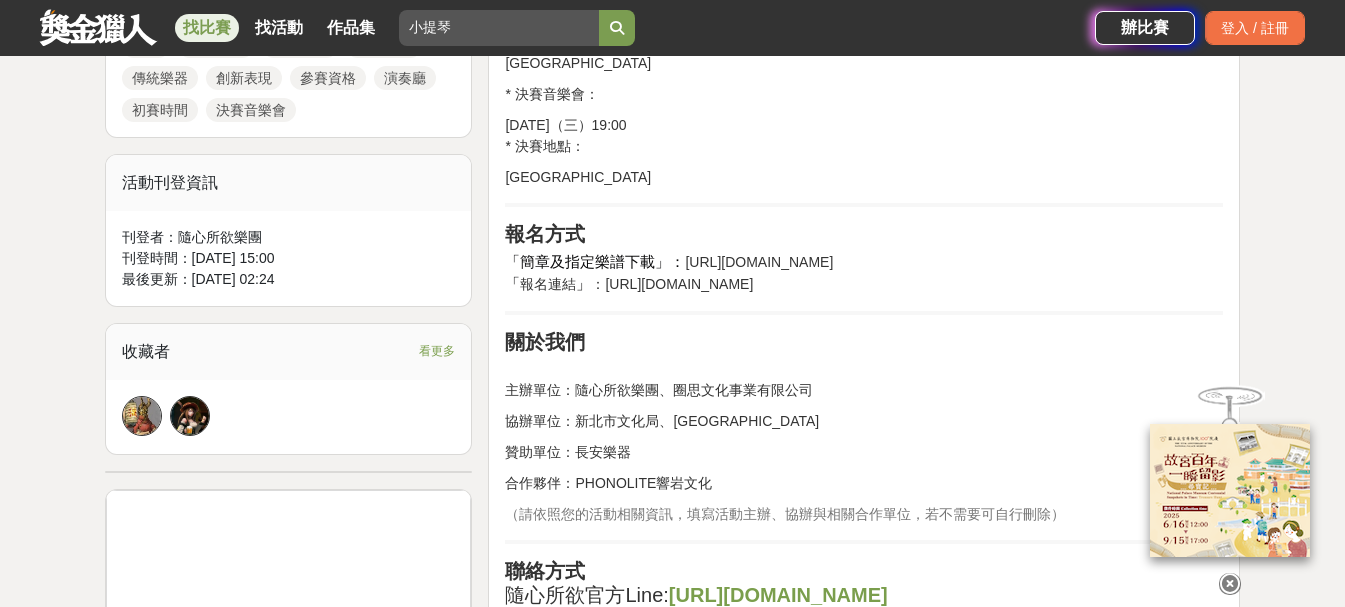 scroll, scrollTop: 700, scrollLeft: 0, axis: vertical 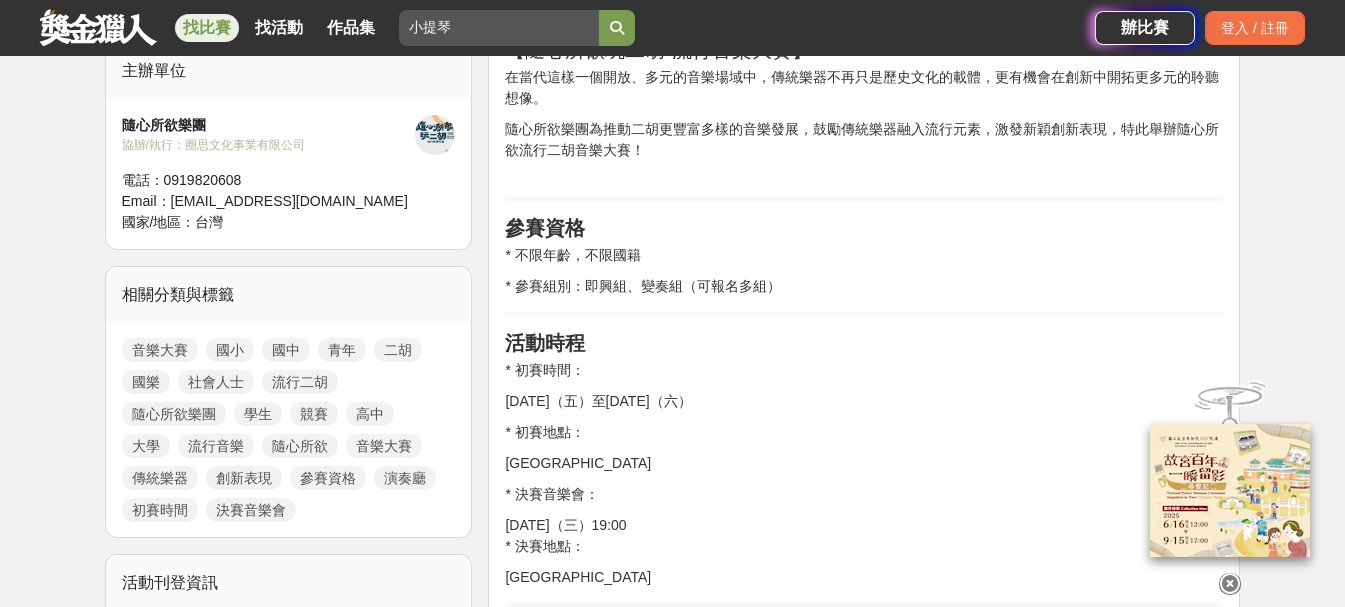 type on "小提琴" 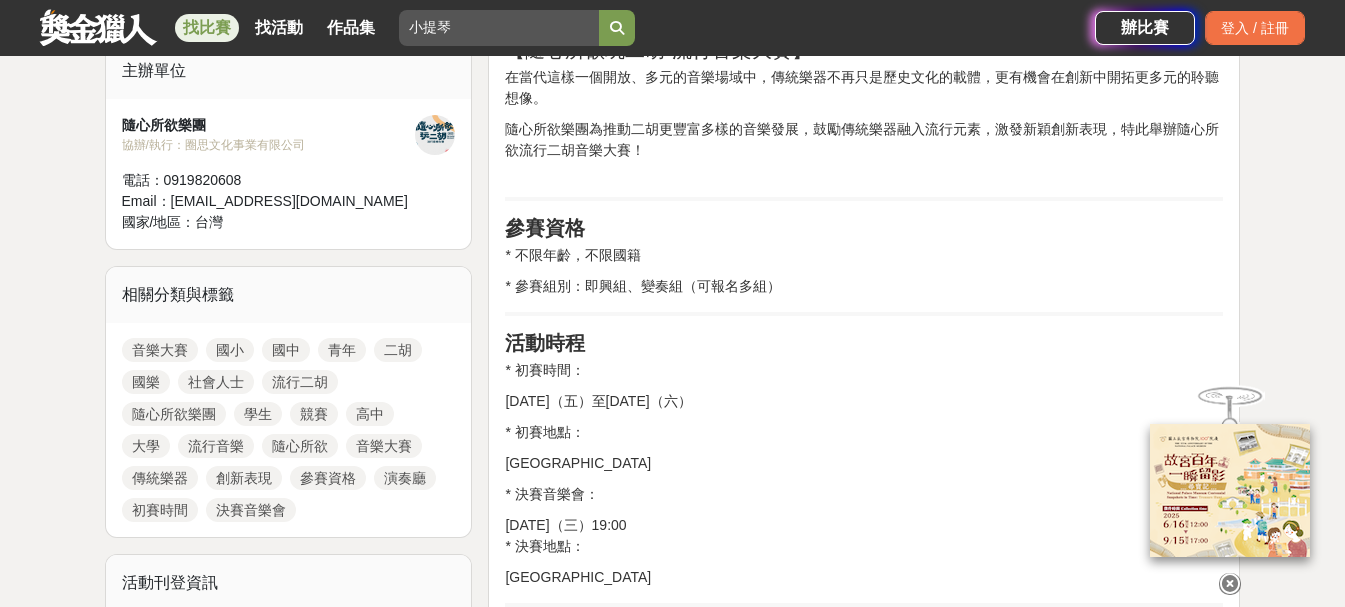 click at bounding box center [617, 28] 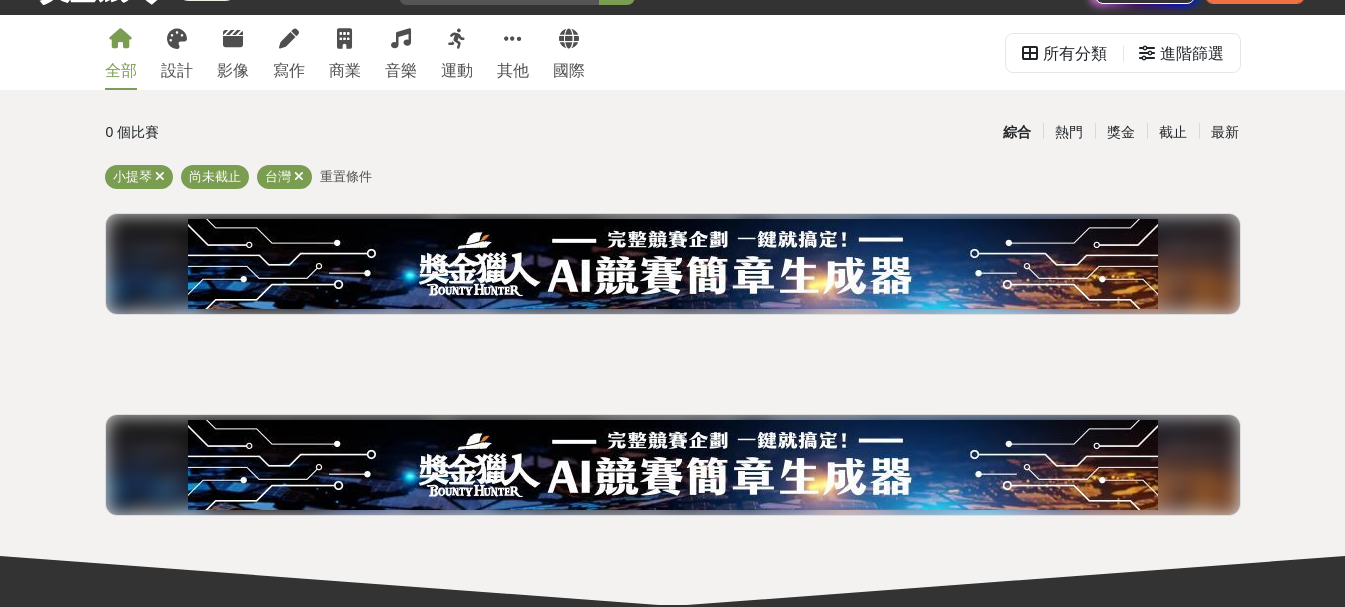 scroll, scrollTop: 0, scrollLeft: 0, axis: both 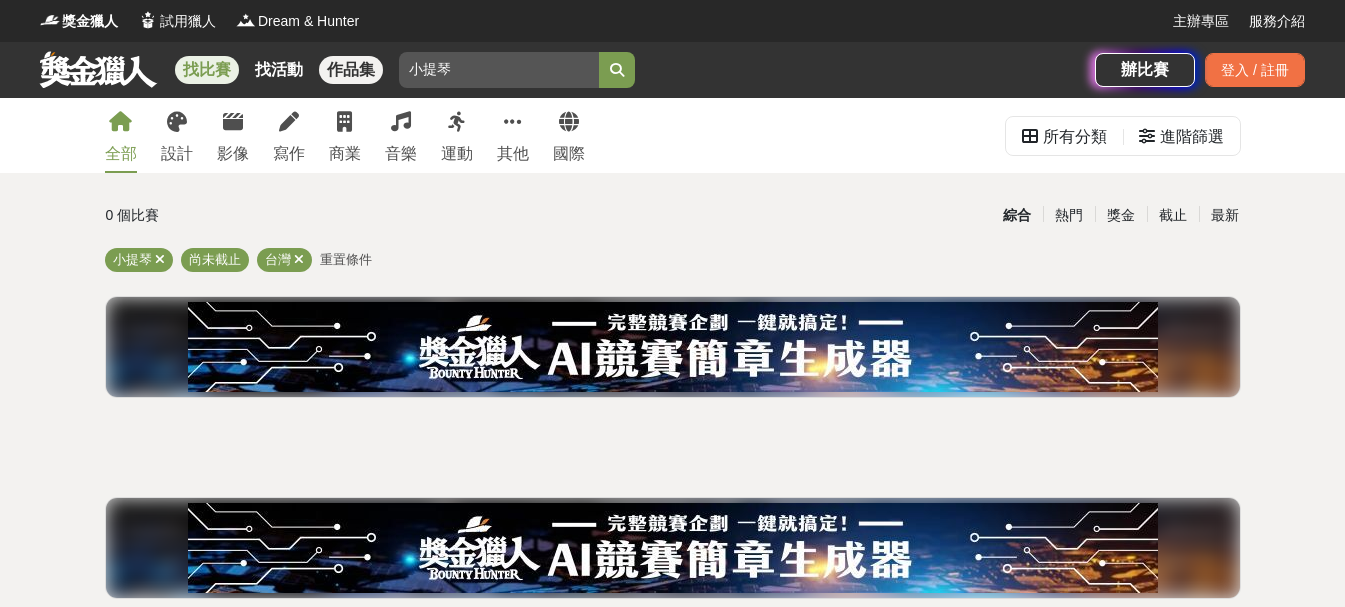 click on "找比賽 找活動 作品集 小提琴" at bounding box center [567, 70] 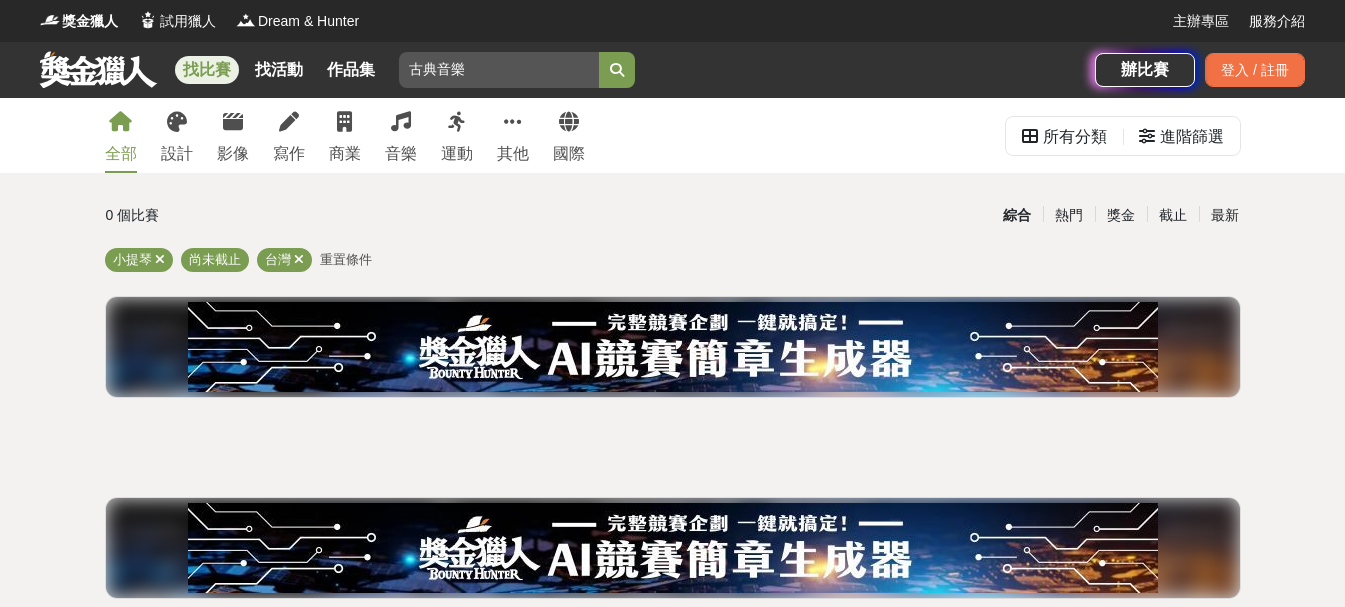 click at bounding box center [617, 70] 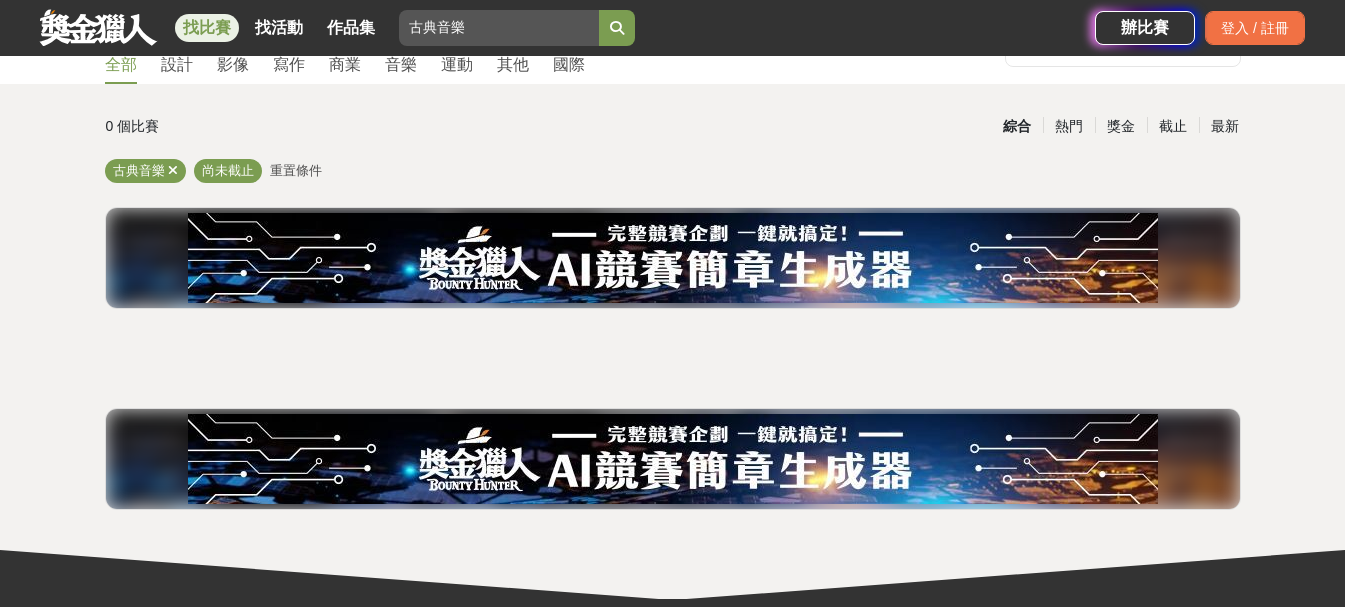 scroll, scrollTop: 0, scrollLeft: 0, axis: both 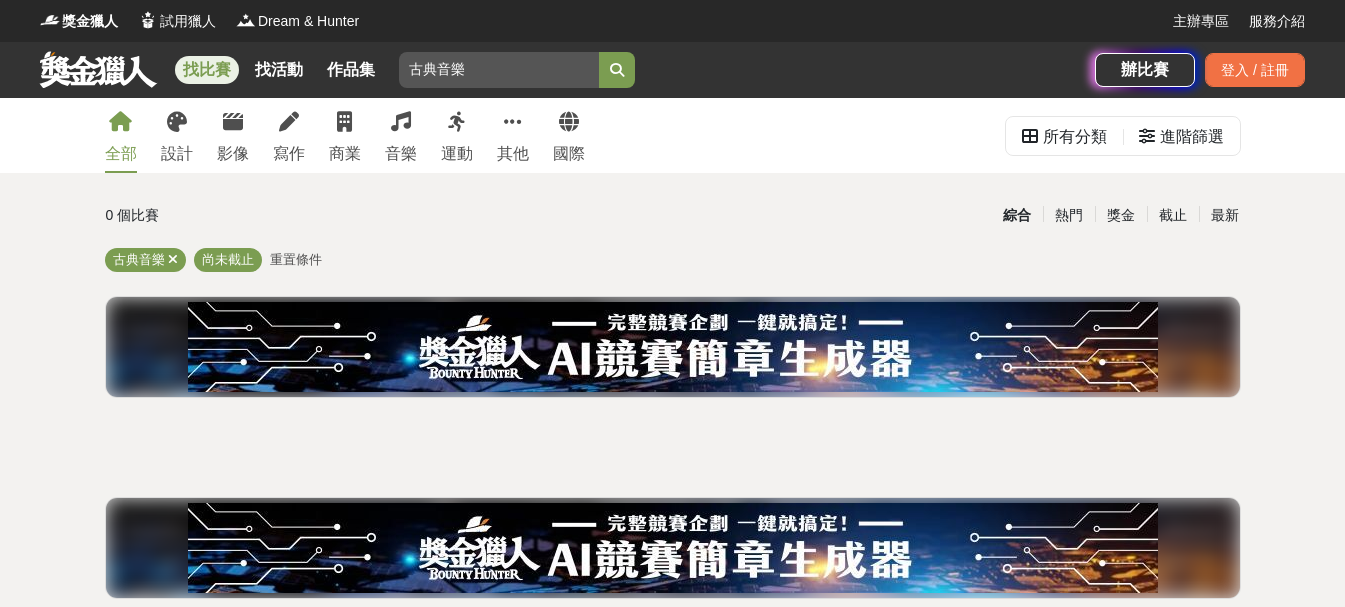 drag, startPoint x: 476, startPoint y: 77, endPoint x: 440, endPoint y: 66, distance: 37.64306 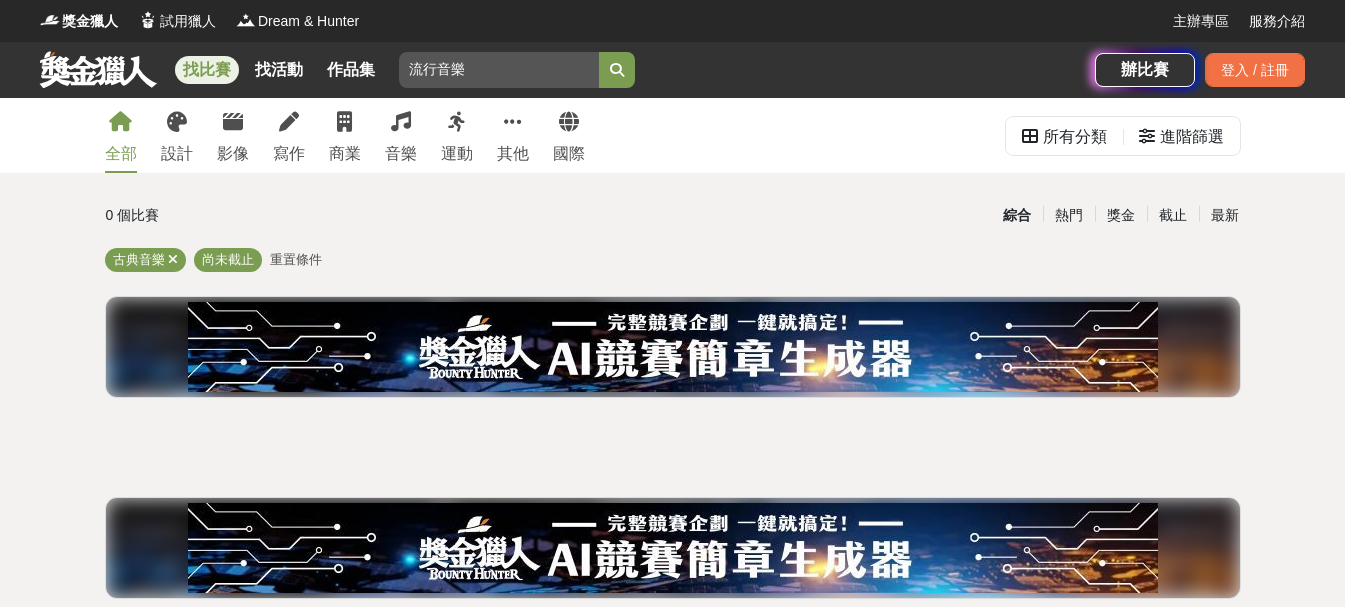 type on "流行音樂" 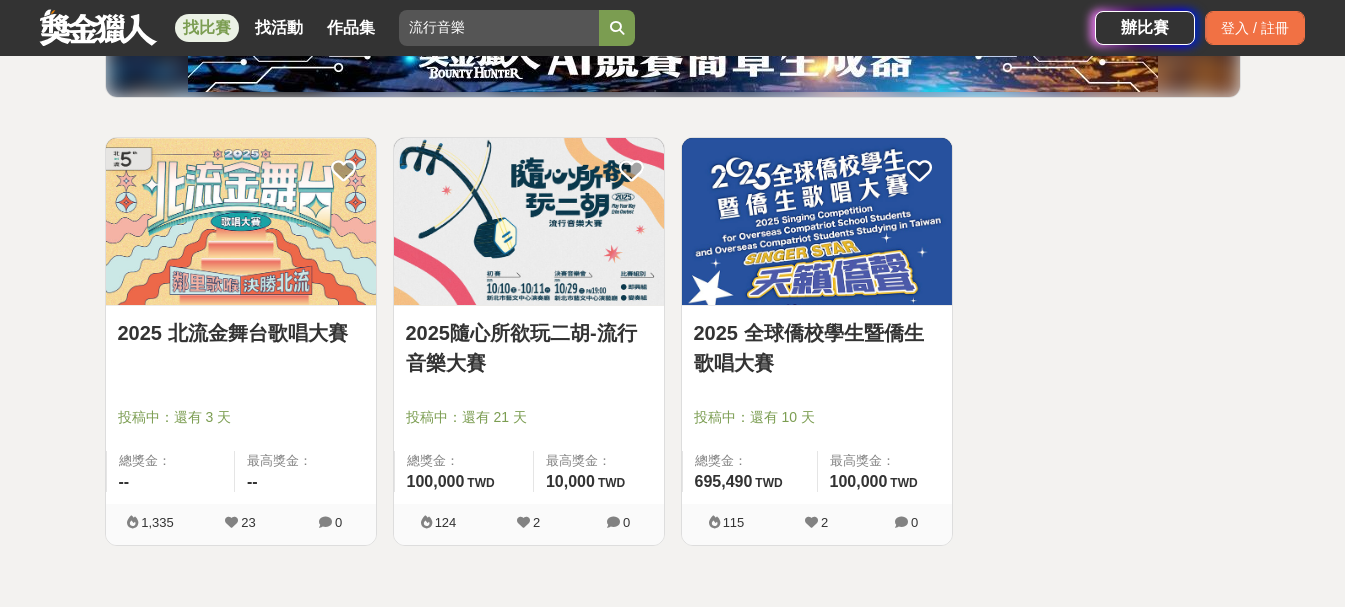 scroll, scrollTop: 400, scrollLeft: 0, axis: vertical 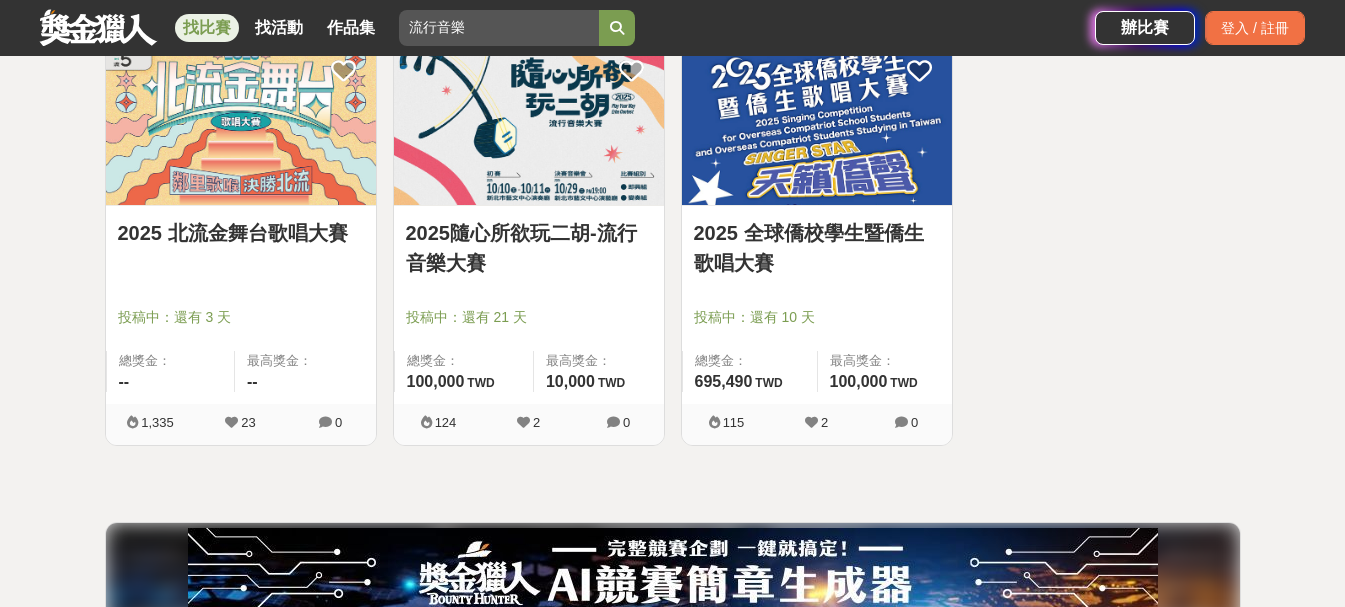click at bounding box center (241, 121) 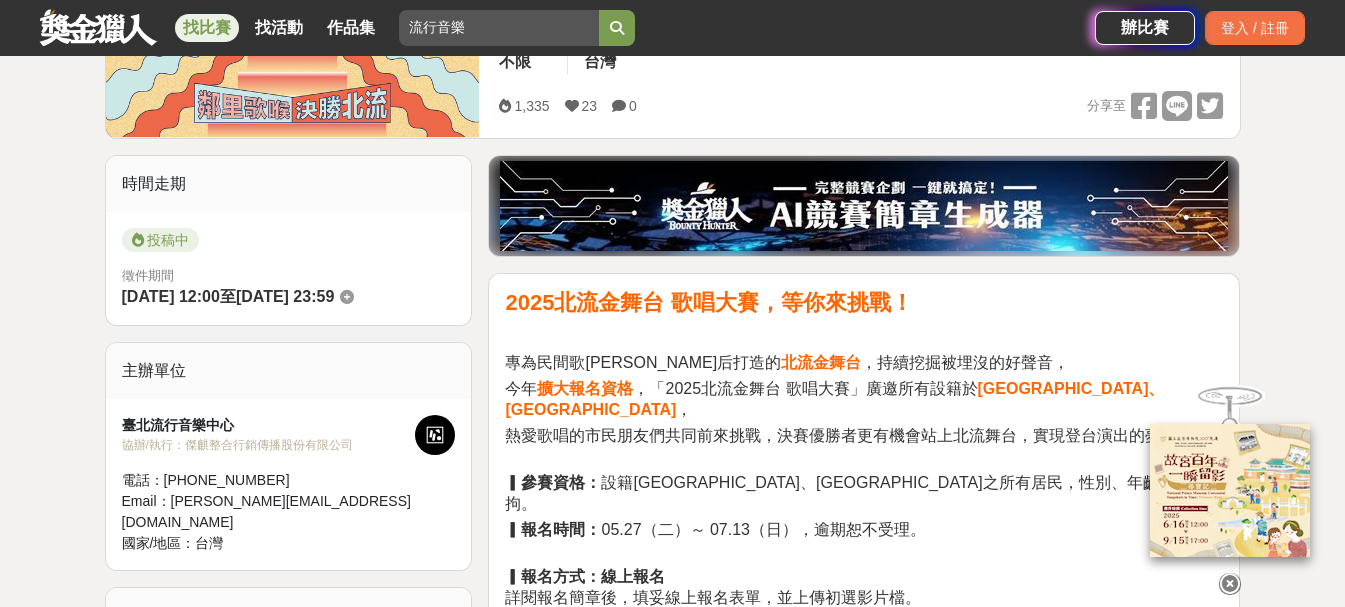 scroll, scrollTop: 0, scrollLeft: 0, axis: both 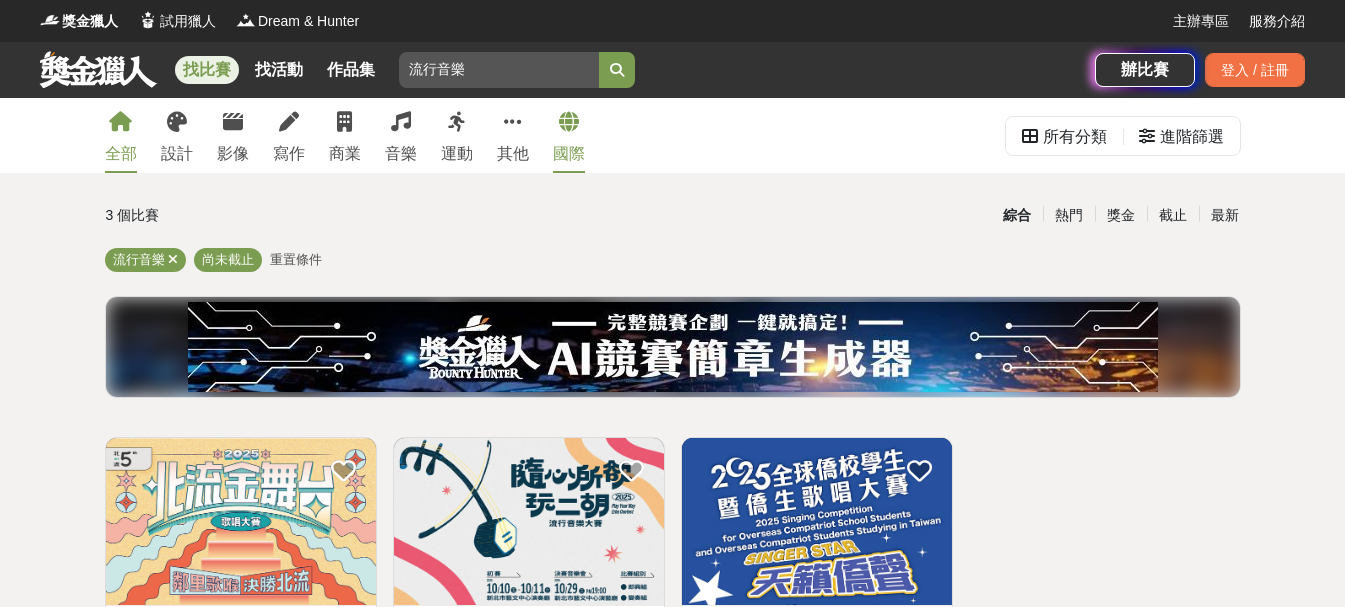 click on "國際" at bounding box center [569, 154] 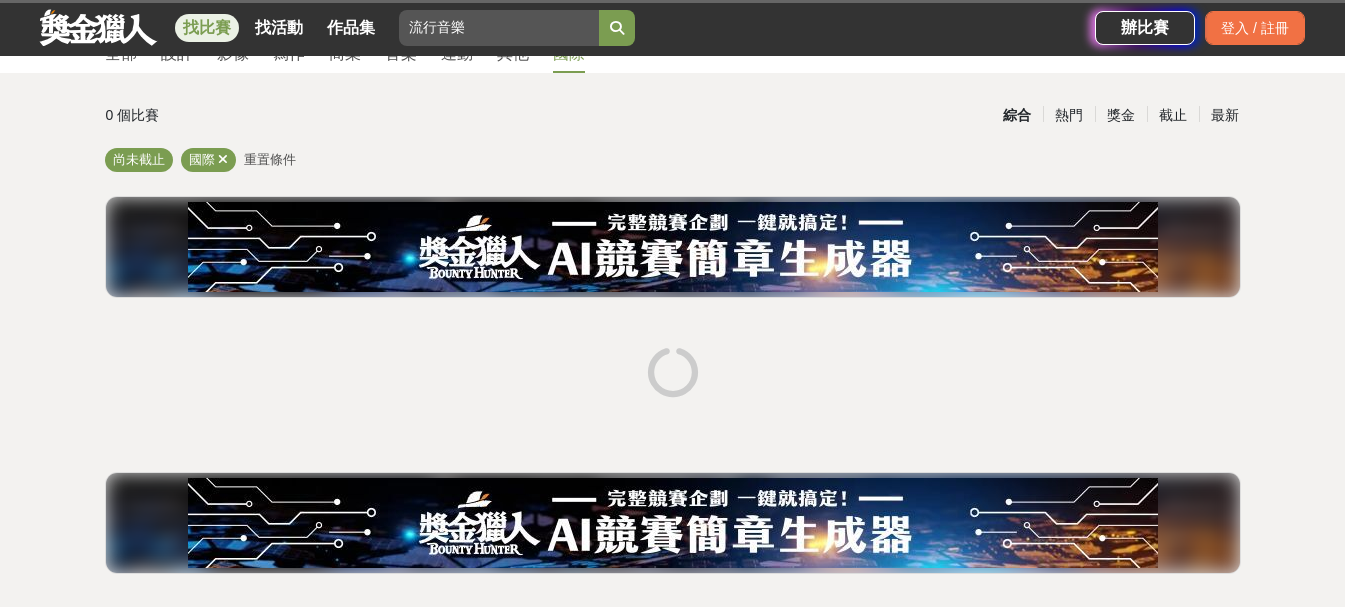 scroll, scrollTop: 0, scrollLeft: 0, axis: both 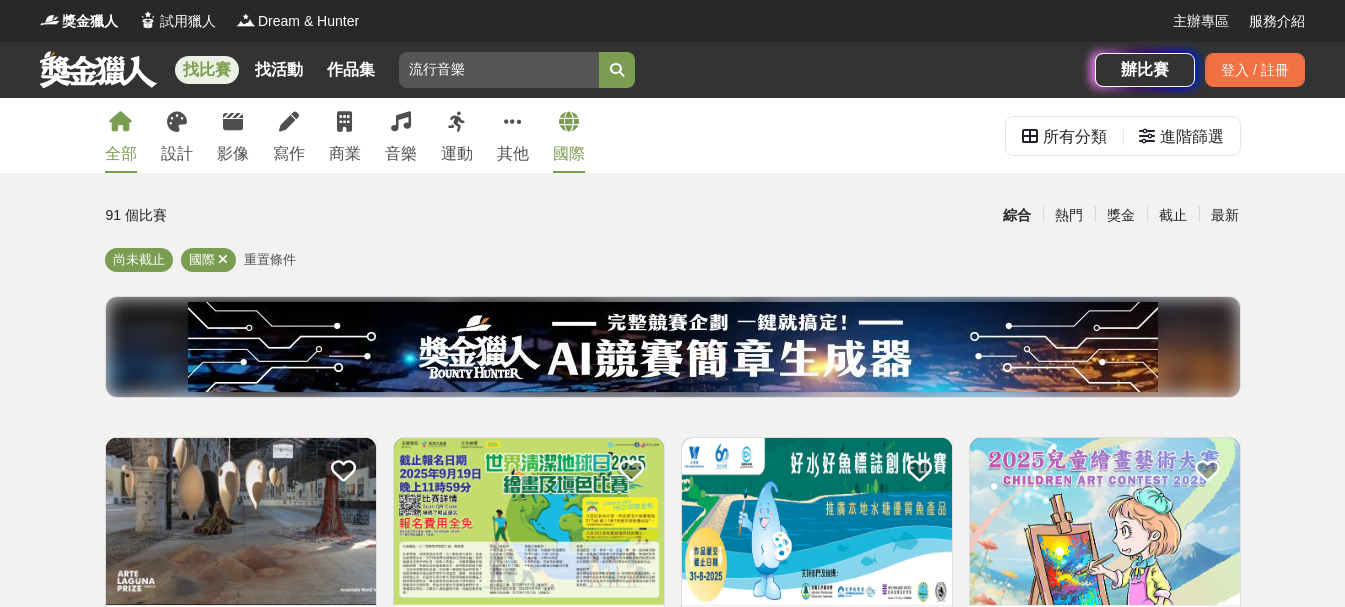 click on "全部" at bounding box center [121, 154] 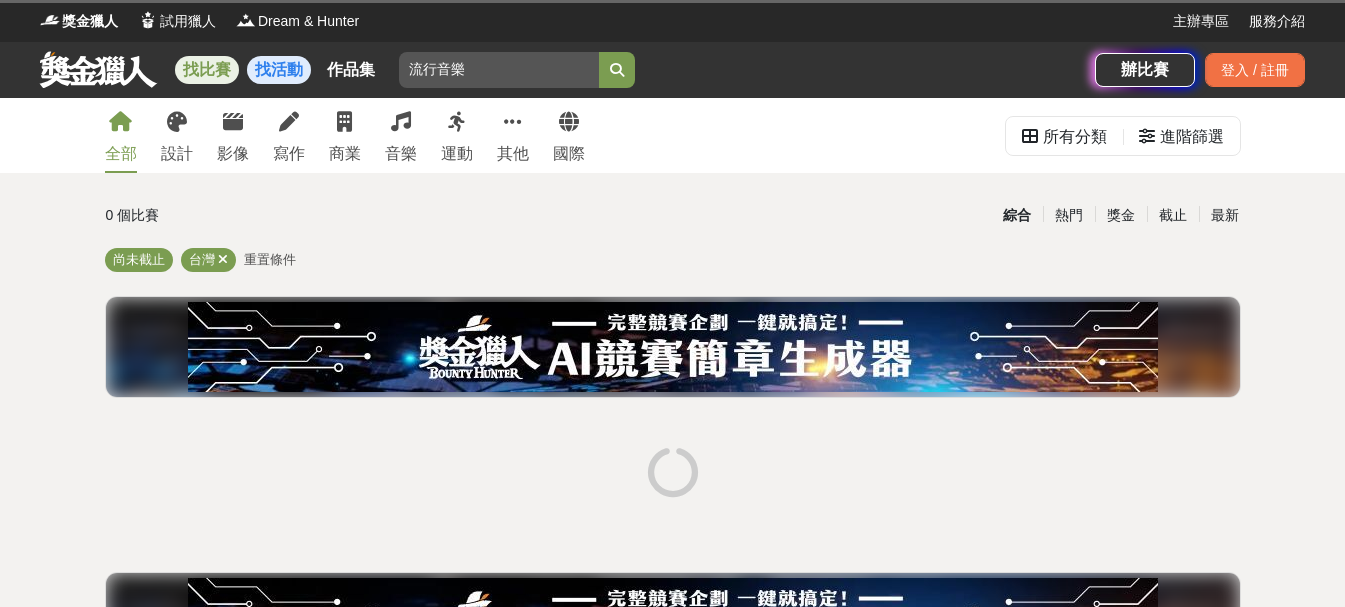 click on "找活動" at bounding box center [279, 70] 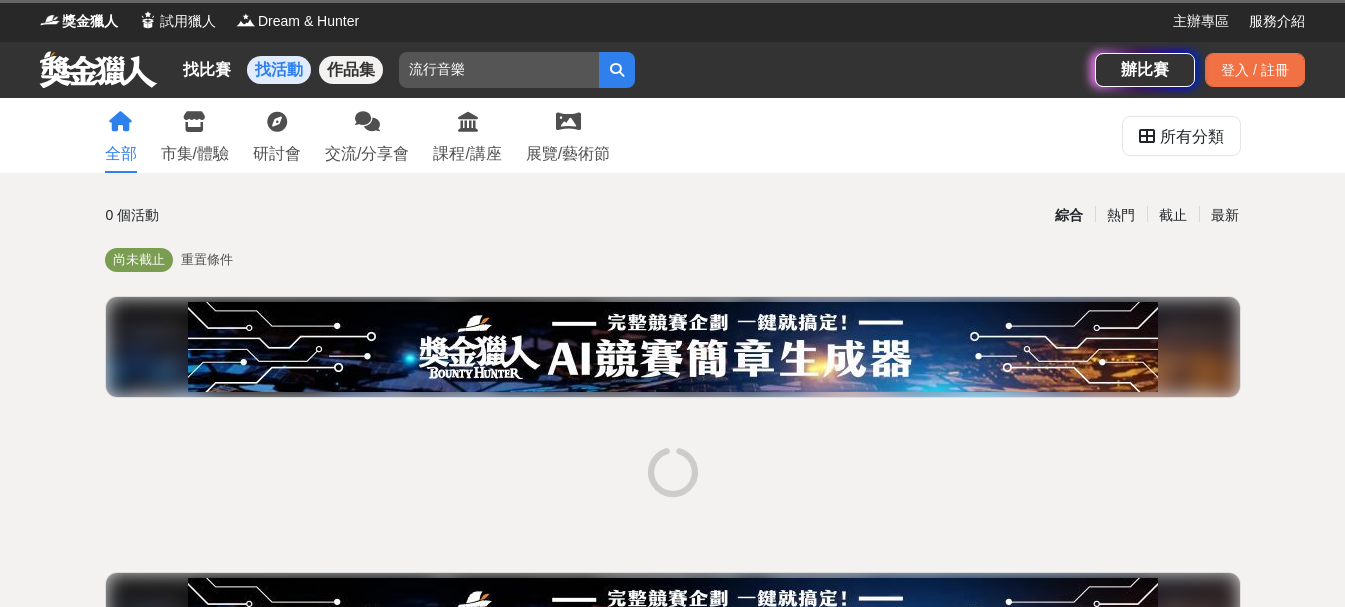 click on "作品集" at bounding box center (351, 70) 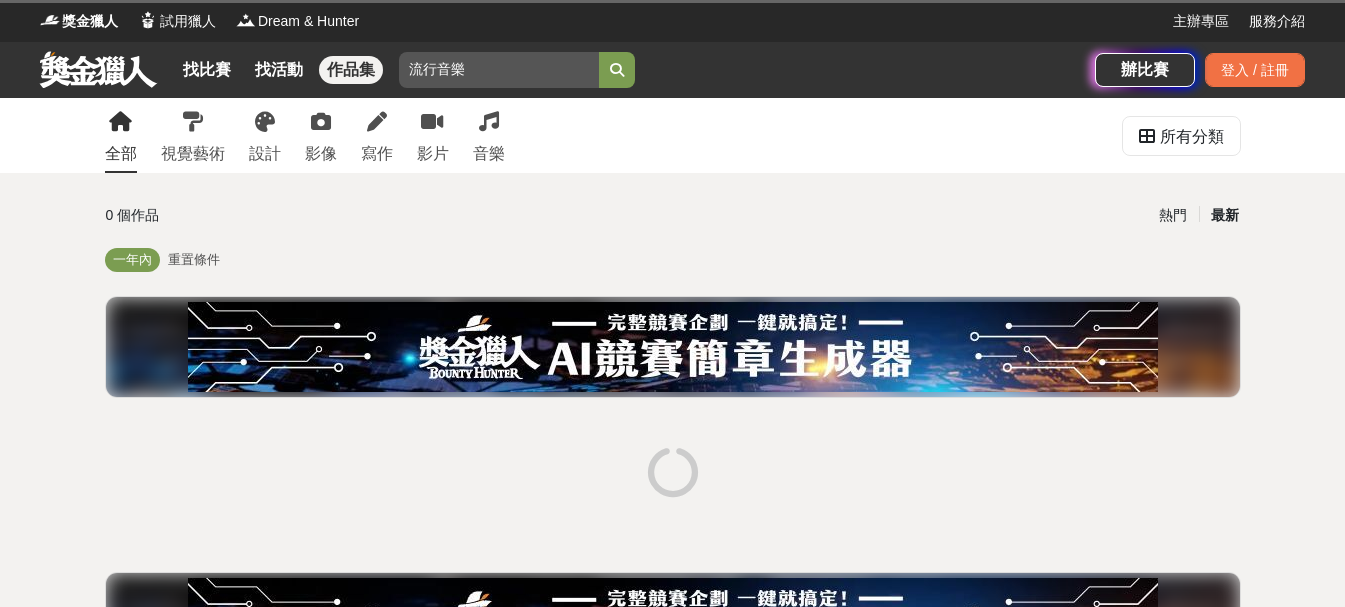 click on "作品集" at bounding box center (351, 70) 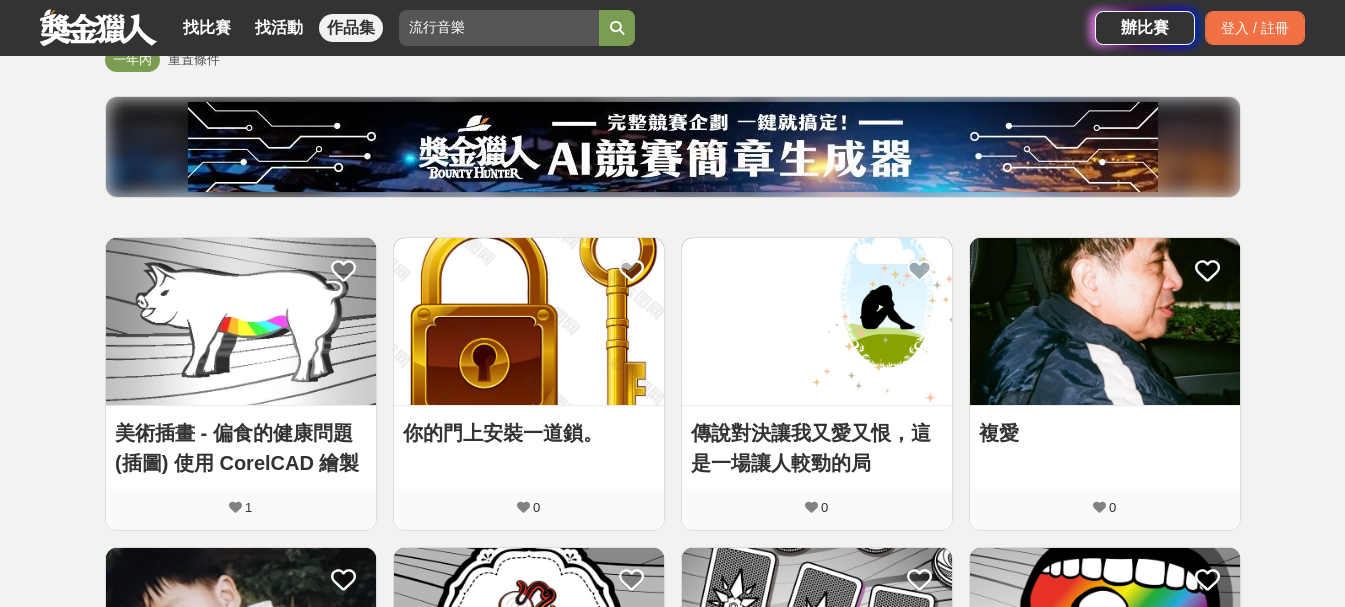 scroll, scrollTop: 0, scrollLeft: 0, axis: both 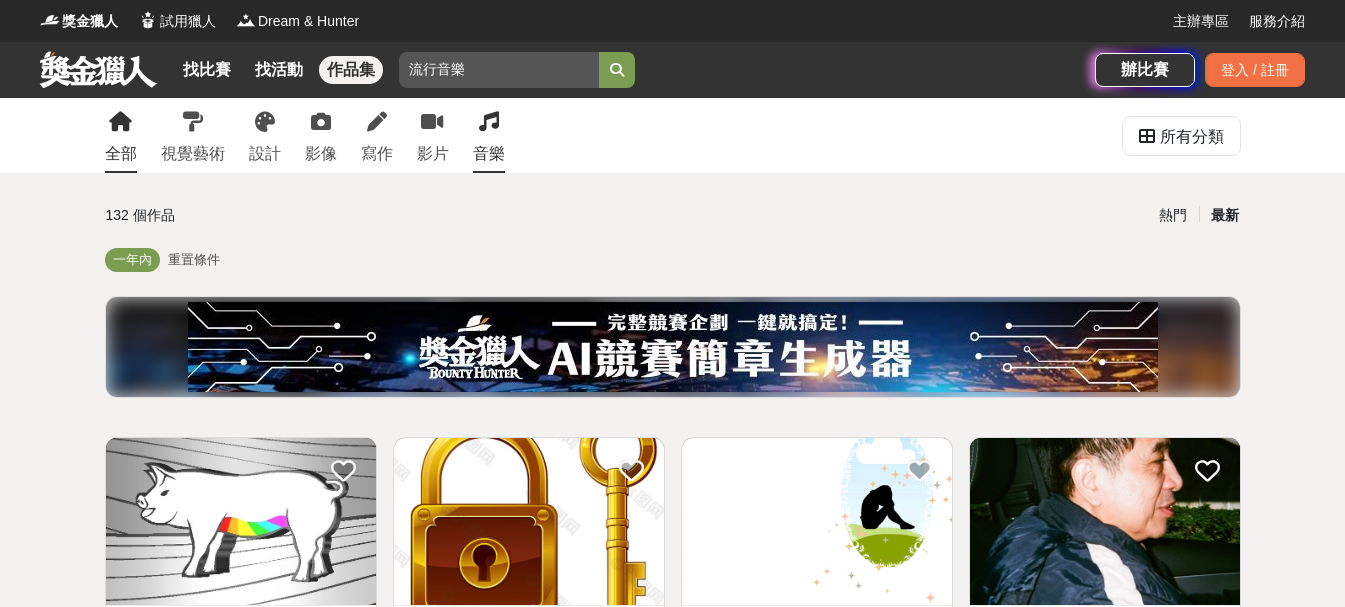click on "音樂" at bounding box center [489, 154] 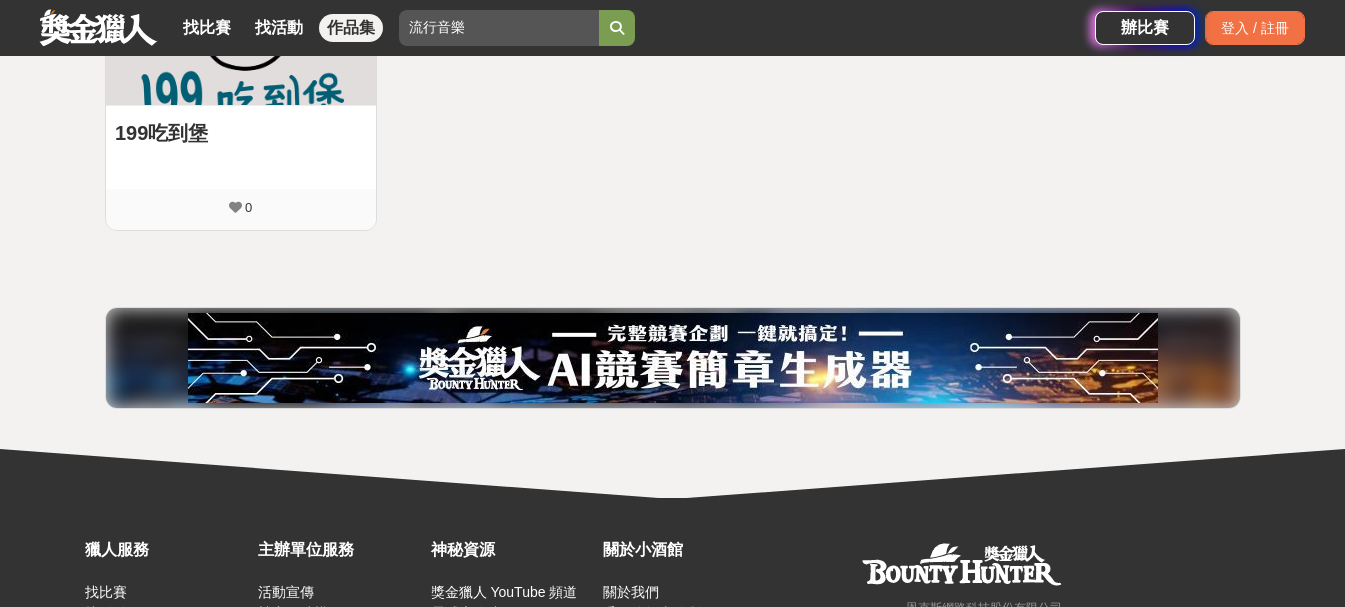 scroll, scrollTop: 0, scrollLeft: 0, axis: both 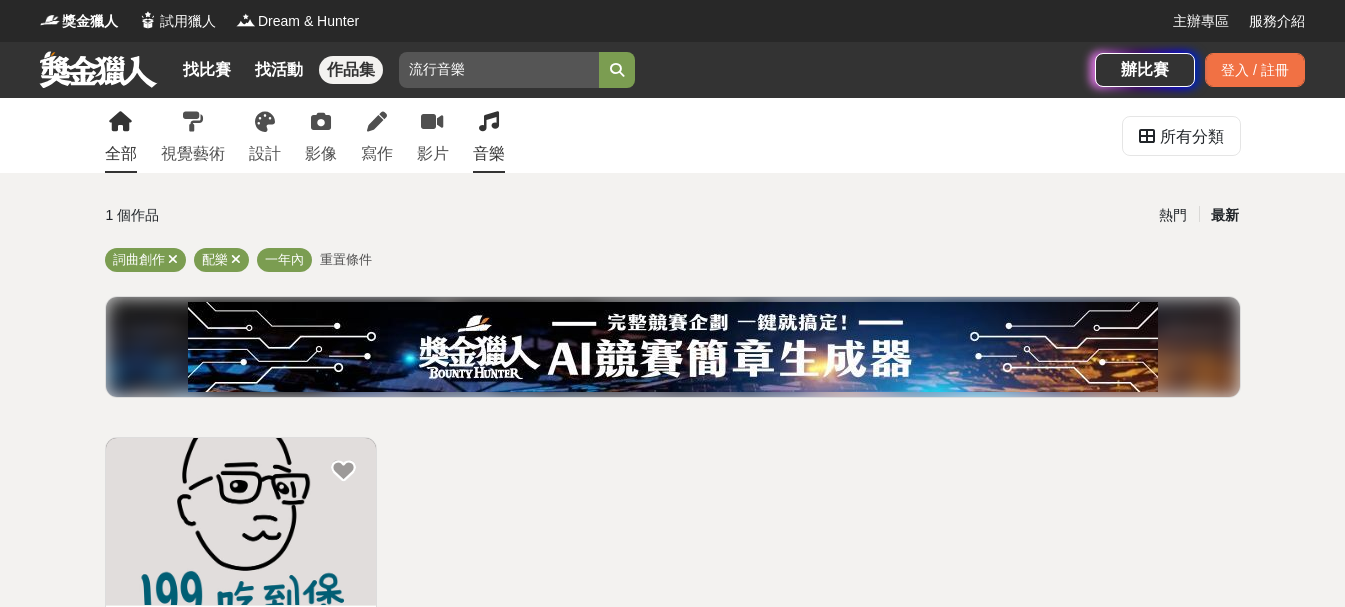 click on "全部" at bounding box center (121, 154) 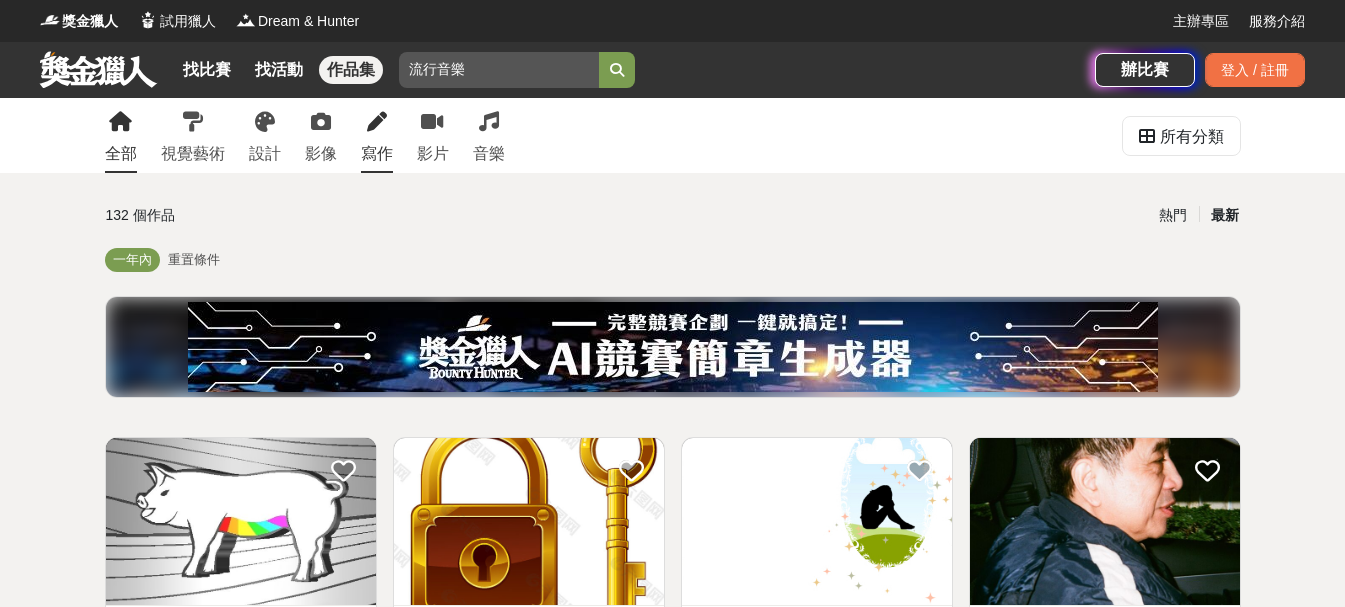 click on "寫作" at bounding box center (377, 154) 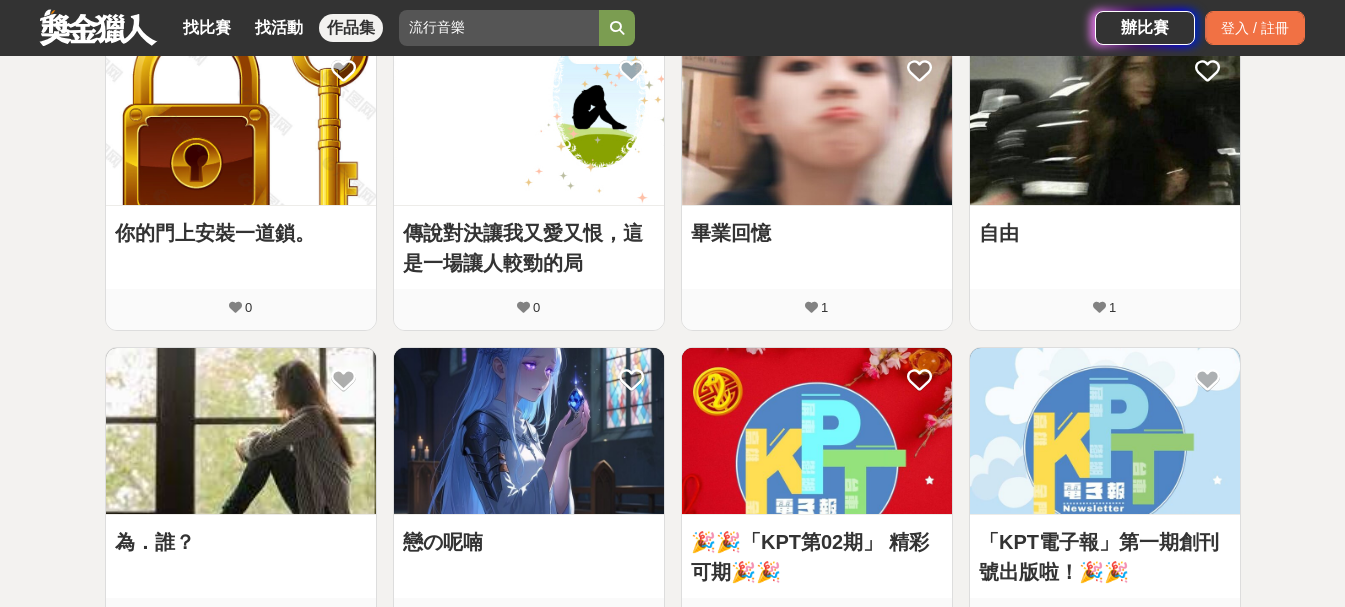 scroll, scrollTop: 0, scrollLeft: 0, axis: both 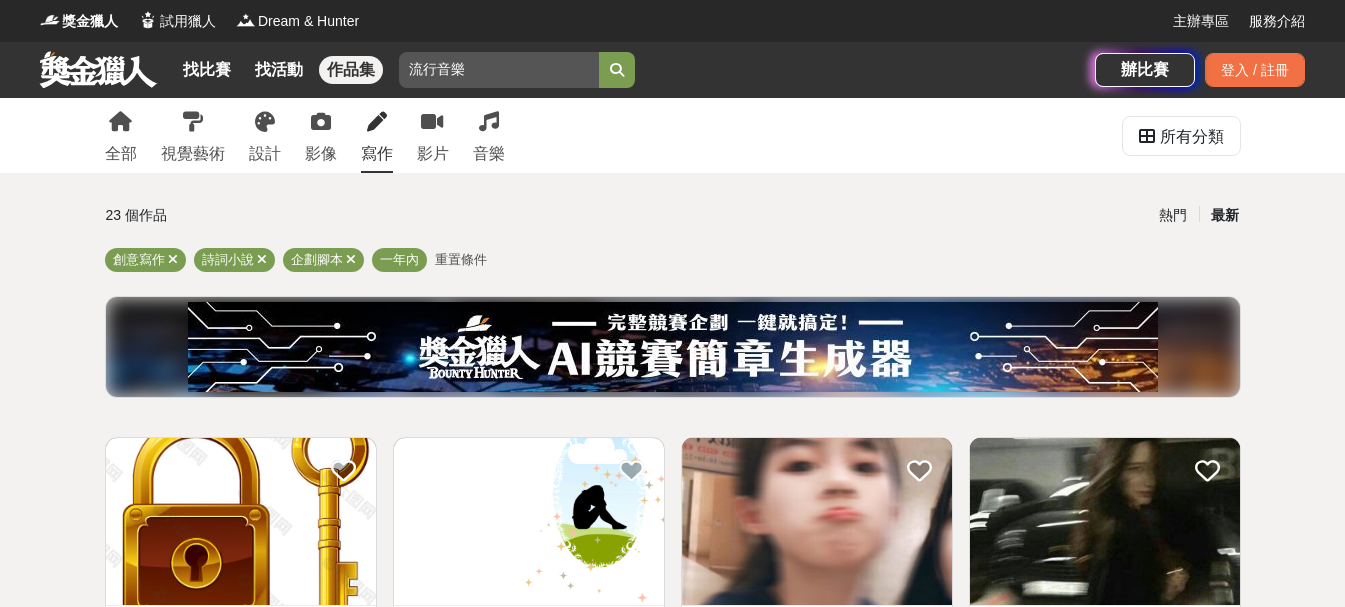 click at bounding box center (98, 69) 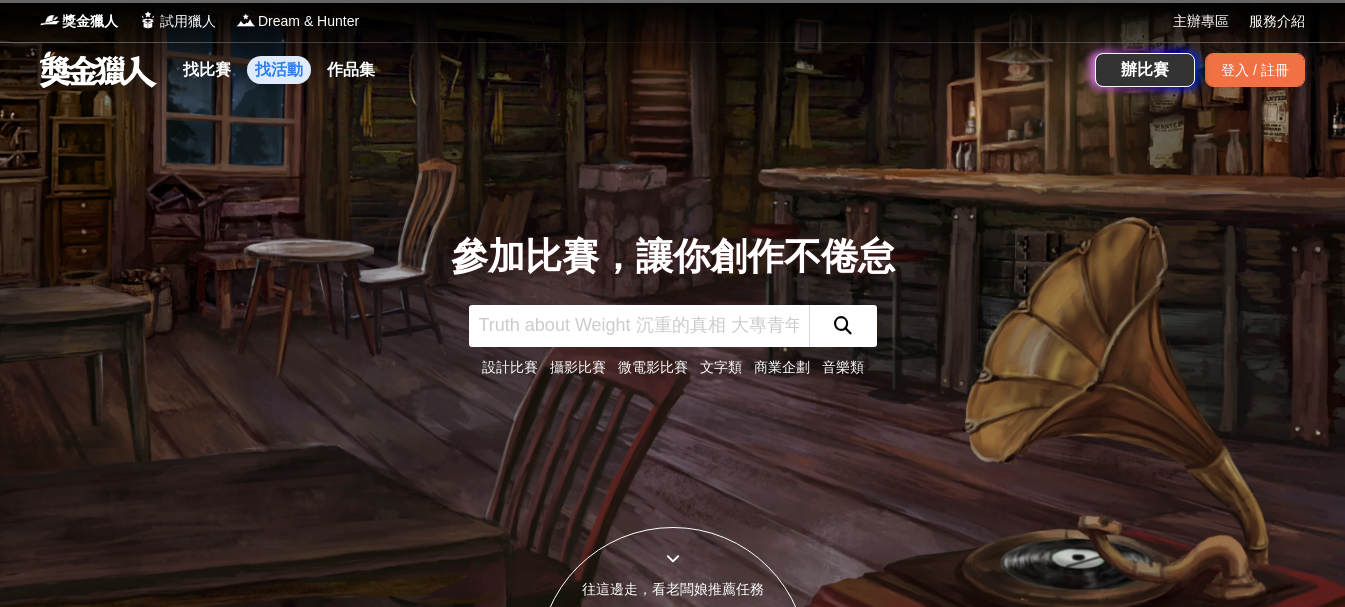 click on "找活動" at bounding box center (279, 70) 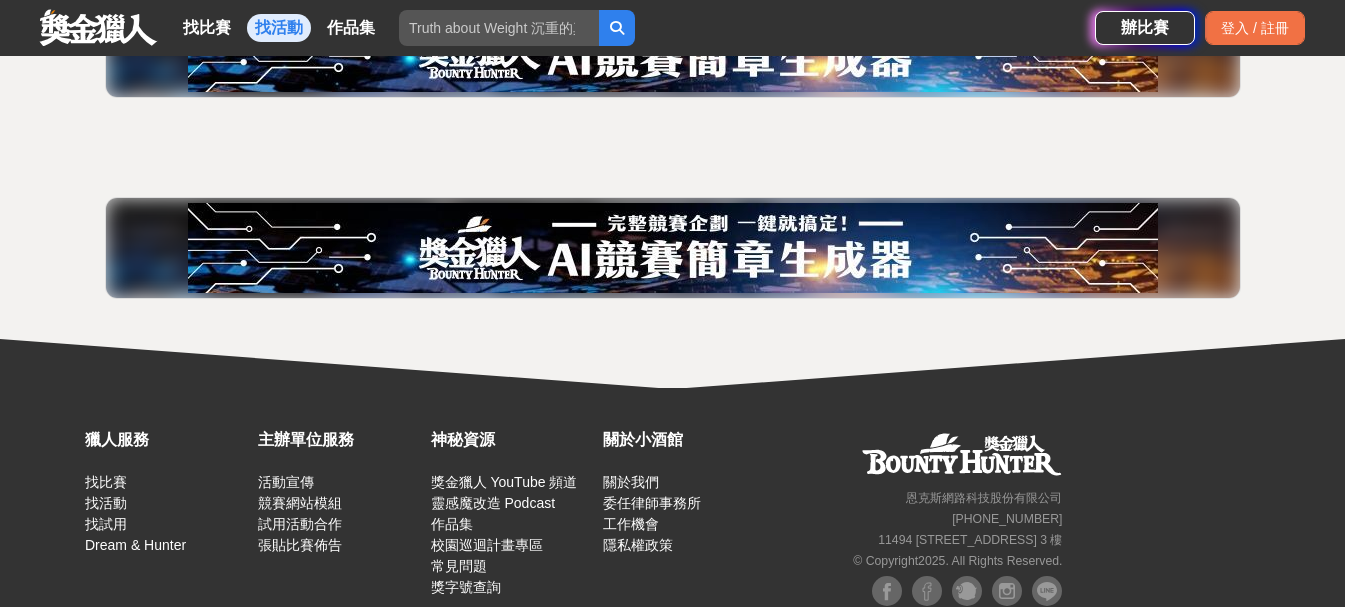 scroll, scrollTop: 0, scrollLeft: 0, axis: both 